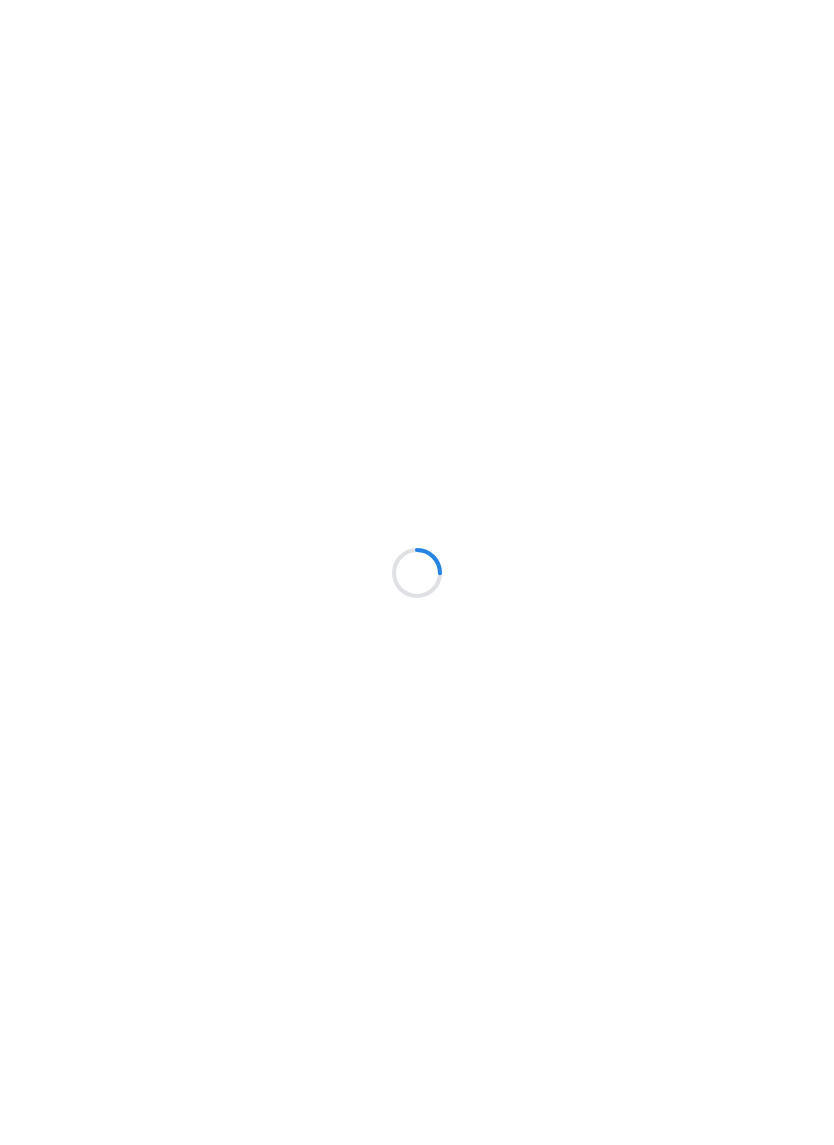 scroll, scrollTop: 0, scrollLeft: 0, axis: both 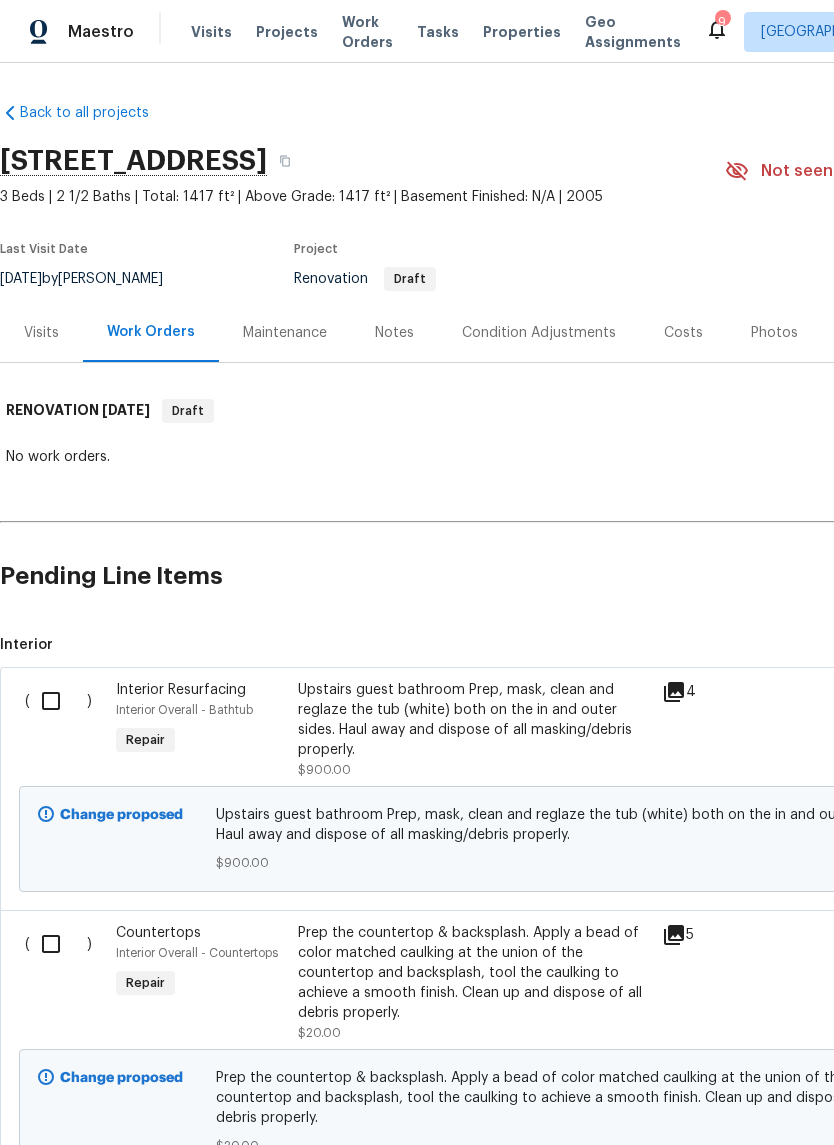 click on "( ) Interior Resurfacing Interior Overall - Bathtub Repair Upstairs guest bathroom Prep, mask, clean and reglaze the tub (white) both on the in and outer sides. Haul away and dispose of all masking/debris properly. $900.00   4 Draft Change proposed Upstairs guest bathroom Prep, mask, clean and reglaze the tub (white) both on the in and outer sides. Haul away and dispose of all masking/debris properly. $900.00 Deny Approve" at bounding box center [565, 788] 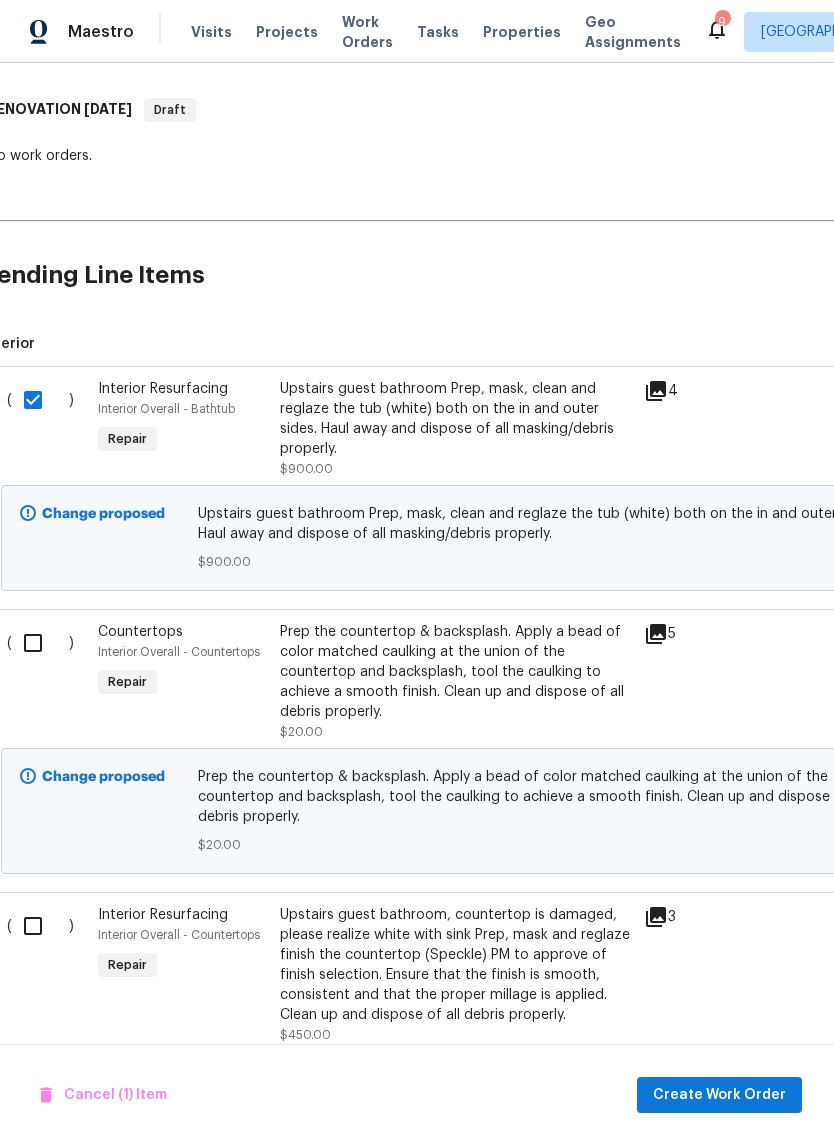 scroll, scrollTop: 308, scrollLeft: 17, axis: both 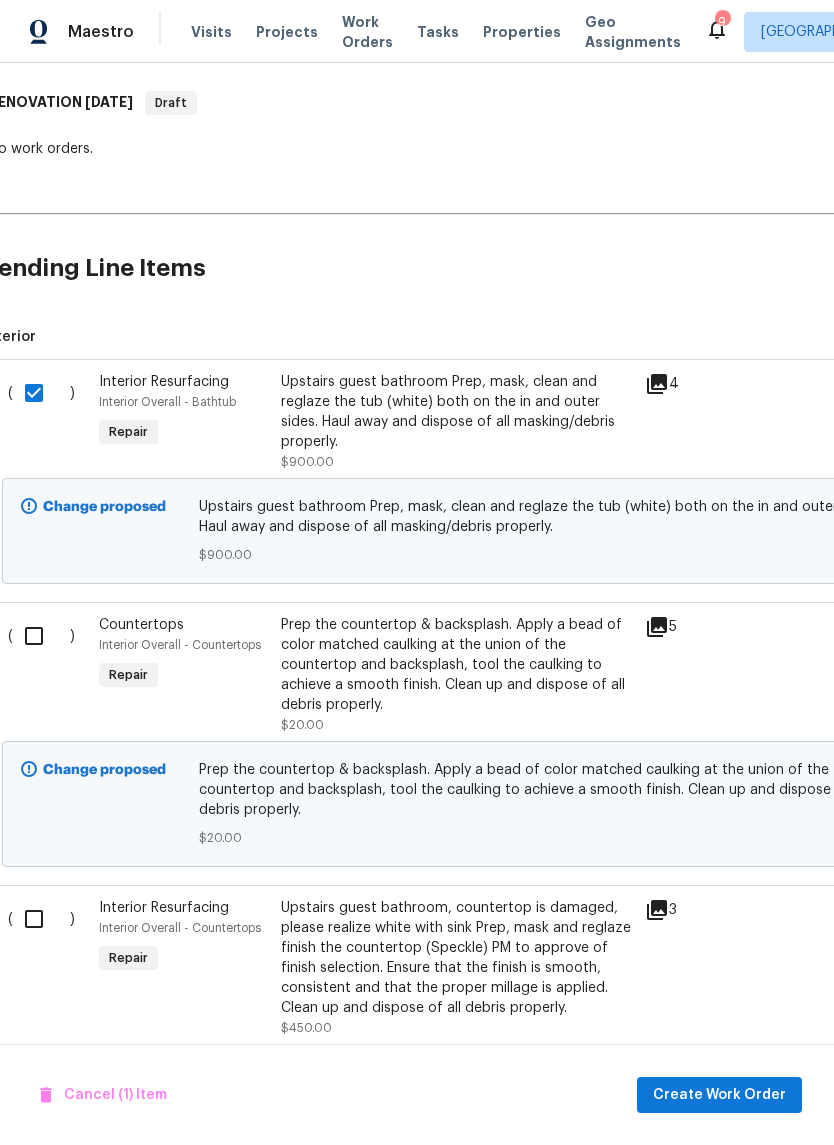 click at bounding box center (41, 636) 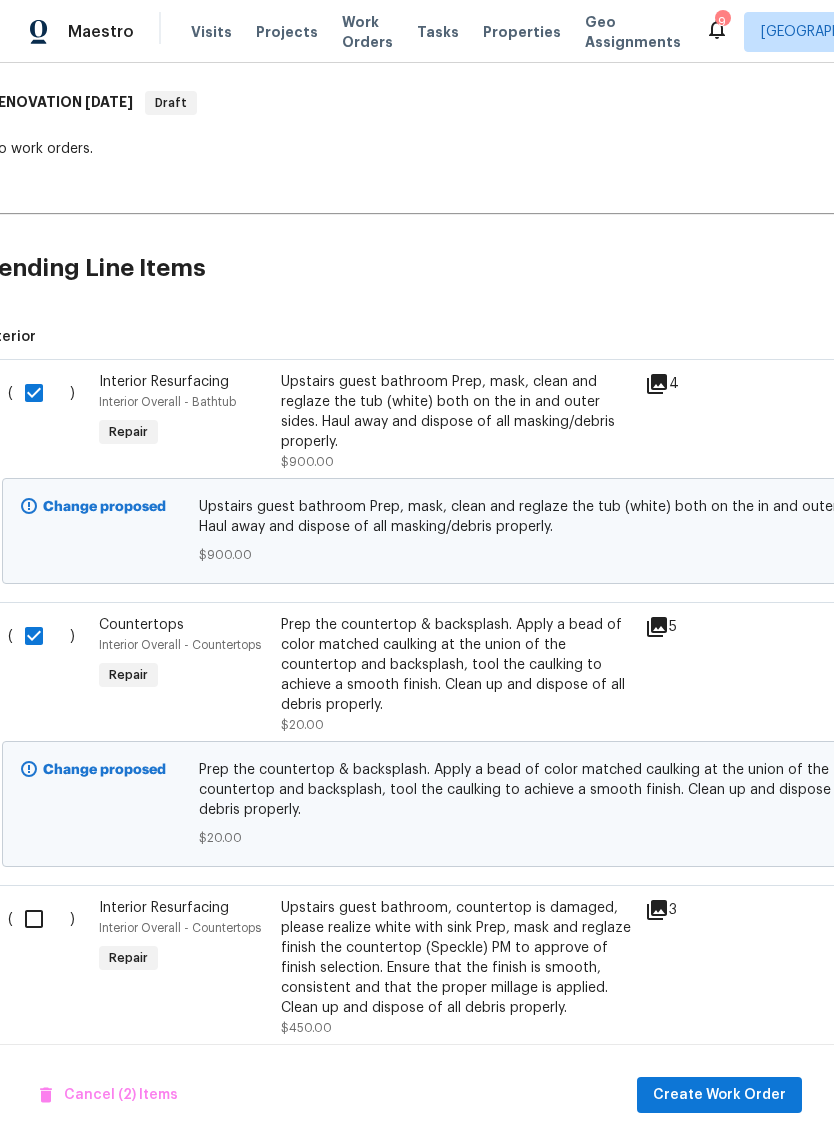 click at bounding box center (41, 919) 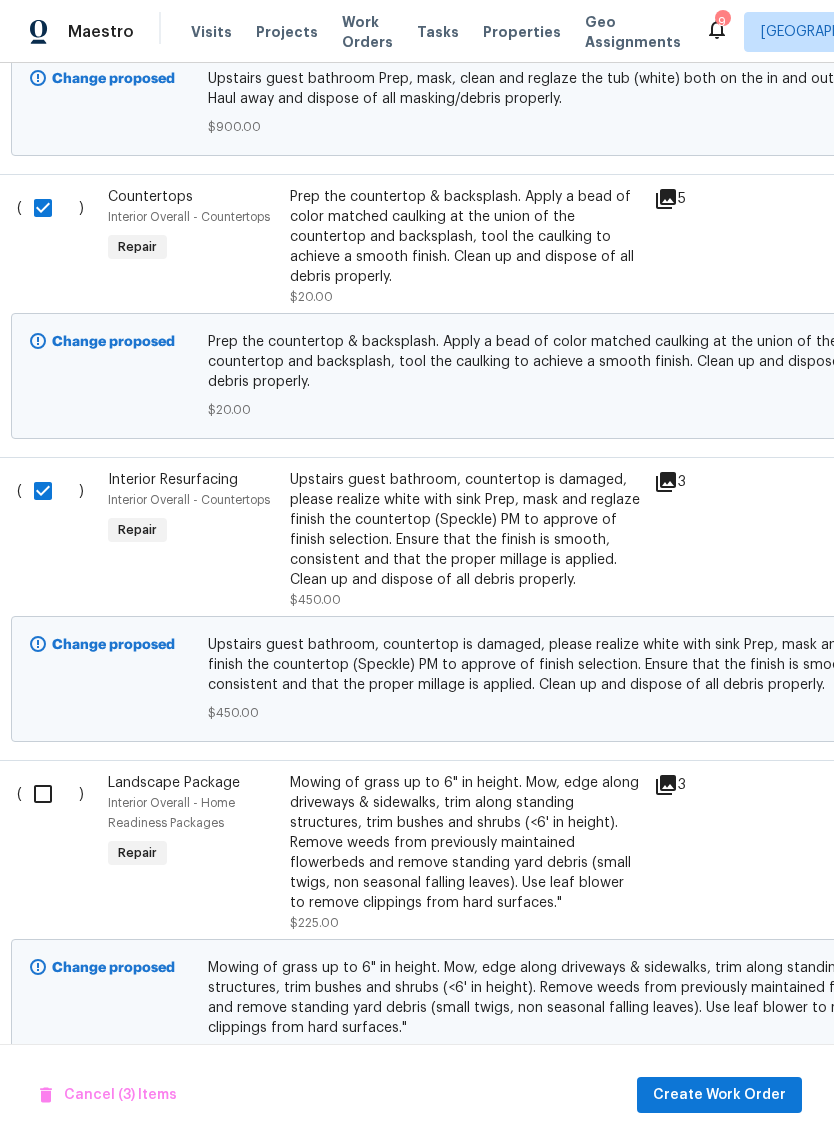 scroll, scrollTop: 771, scrollLeft: 1, axis: both 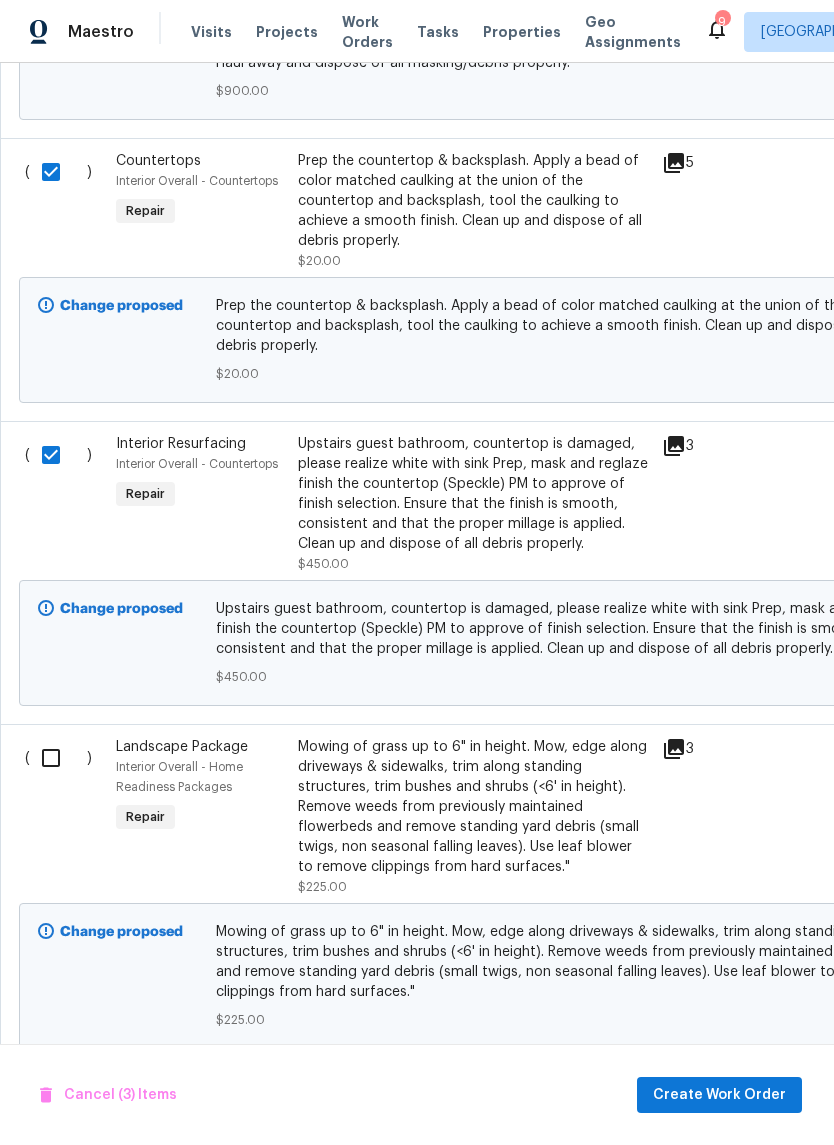 click at bounding box center [58, 758] 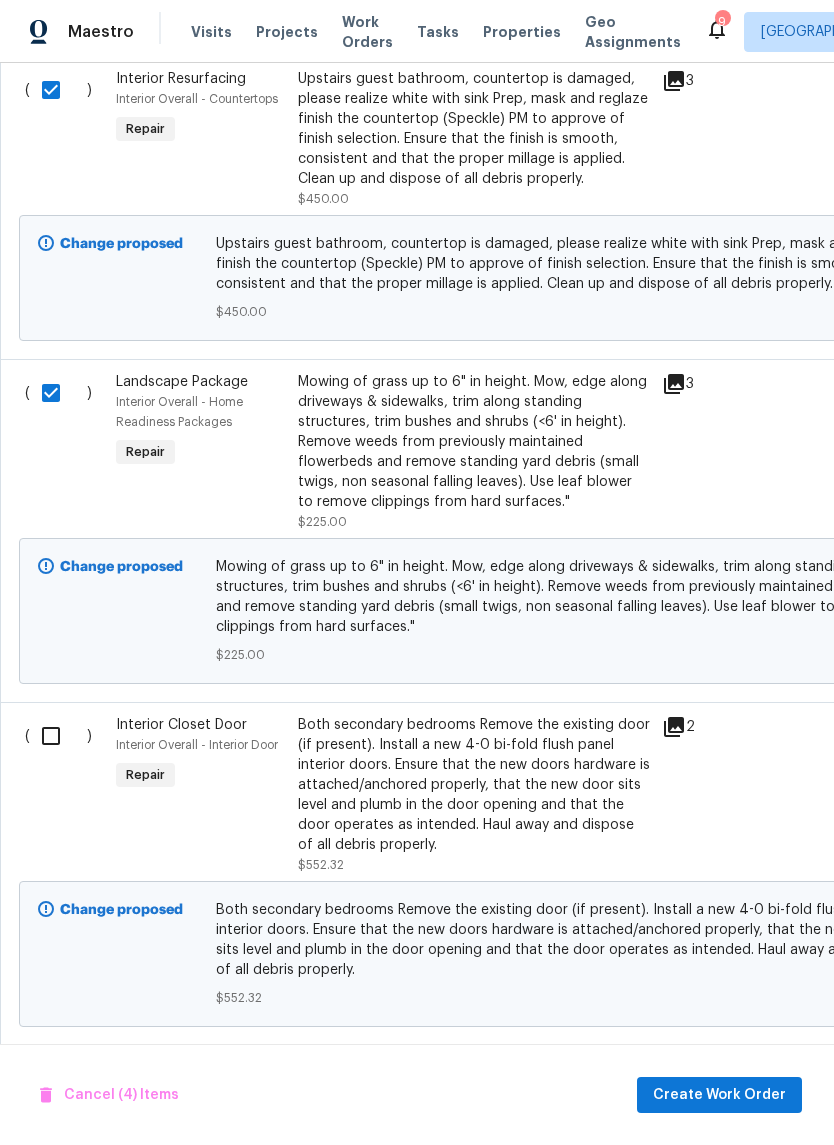 scroll, scrollTop: 1145, scrollLeft: 0, axis: vertical 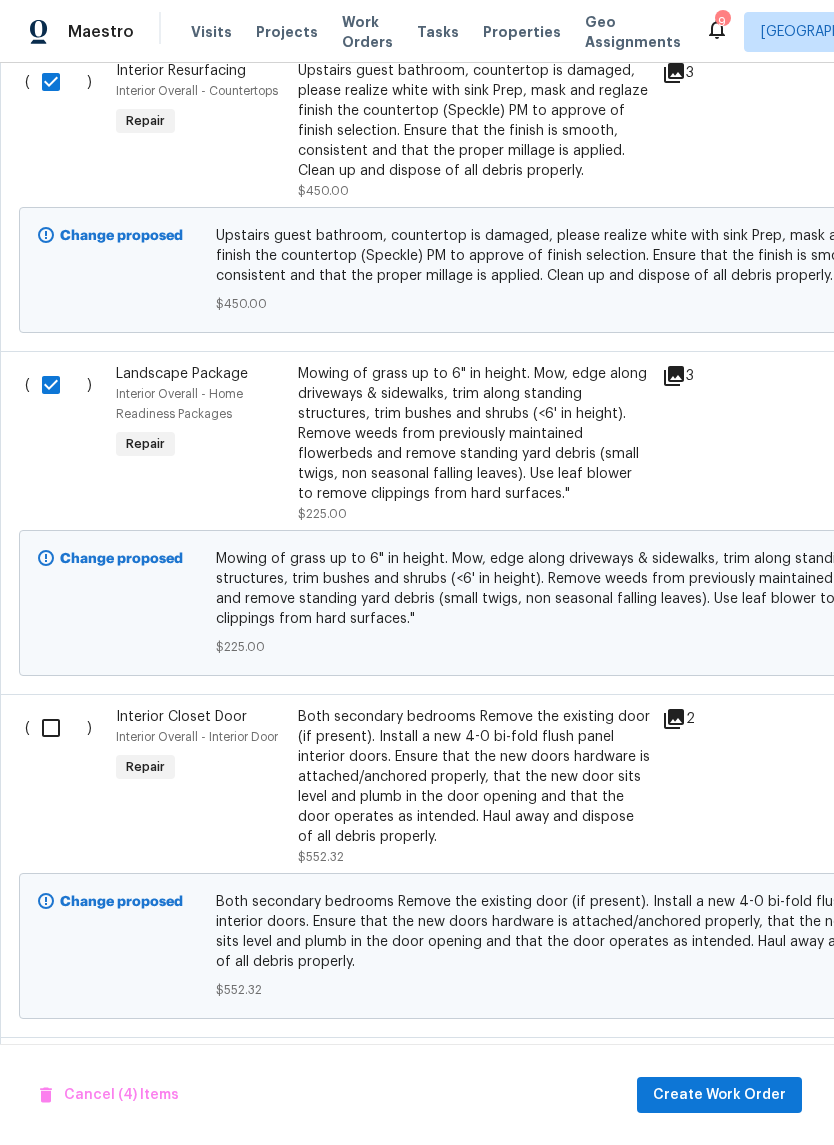 click at bounding box center (58, 728) 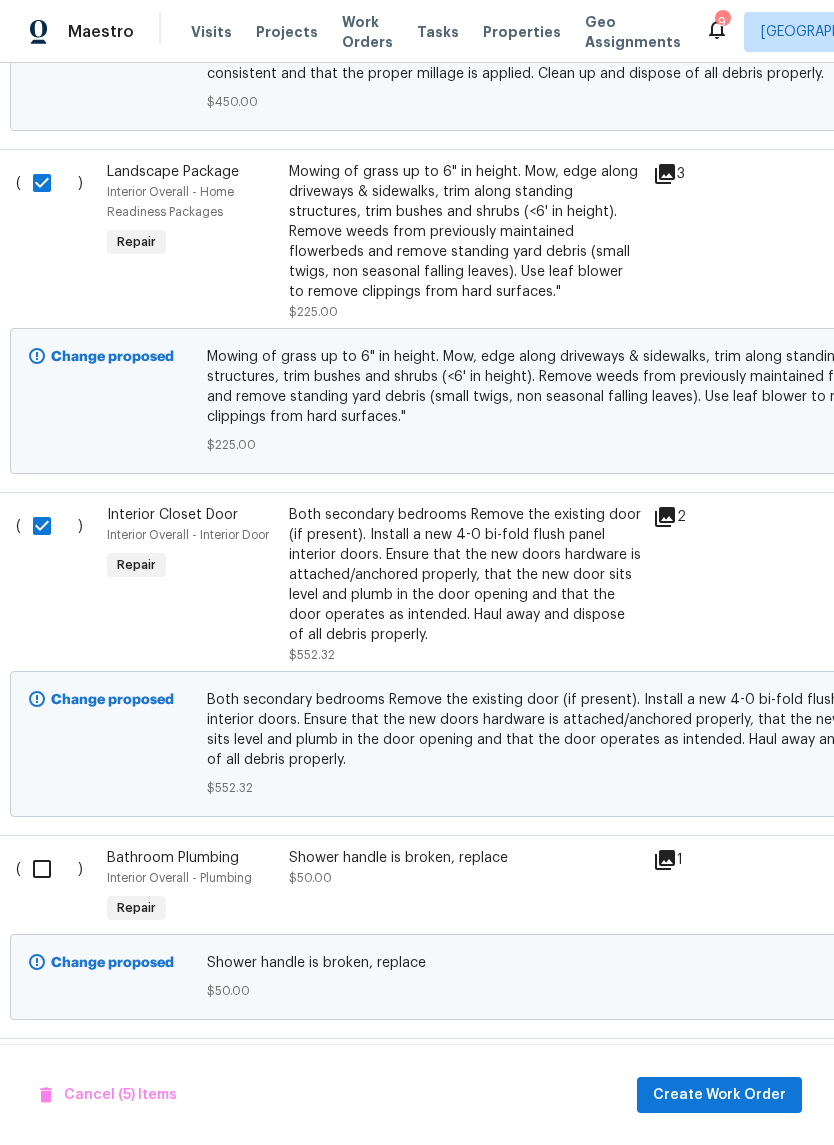 scroll, scrollTop: 1476, scrollLeft: 16, axis: both 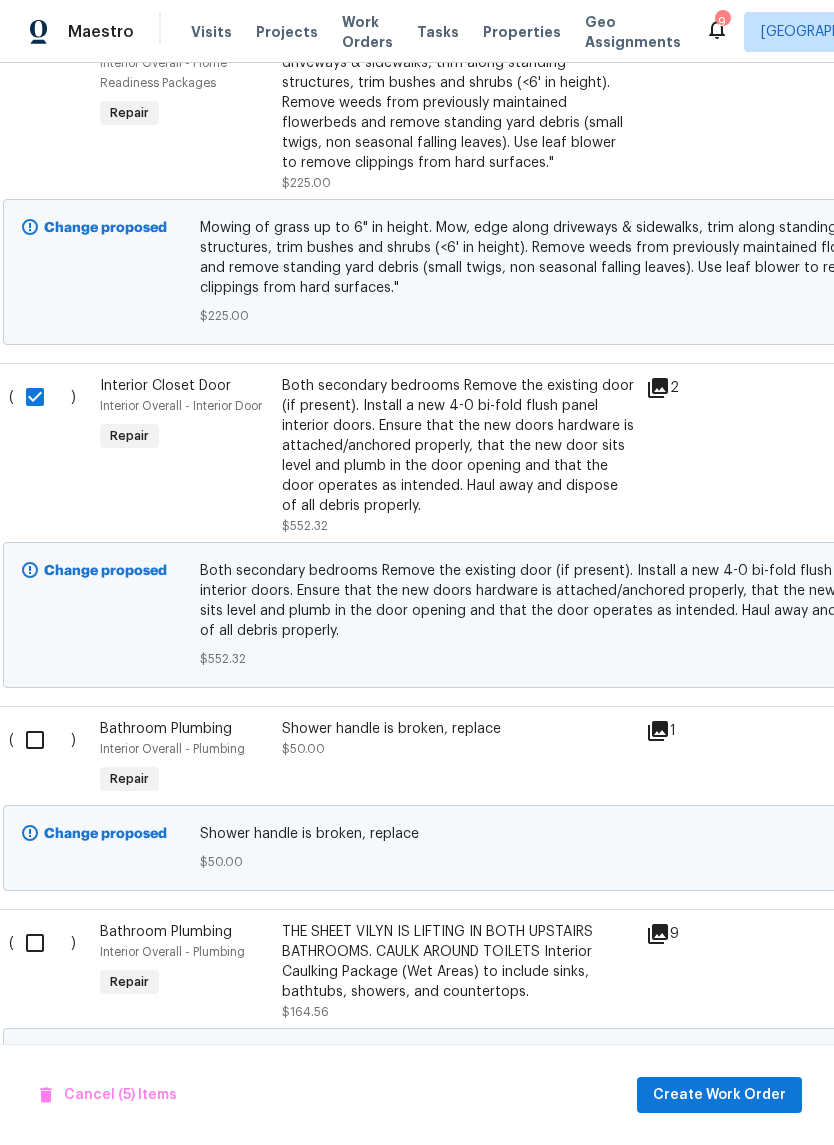 click at bounding box center [42, 740] 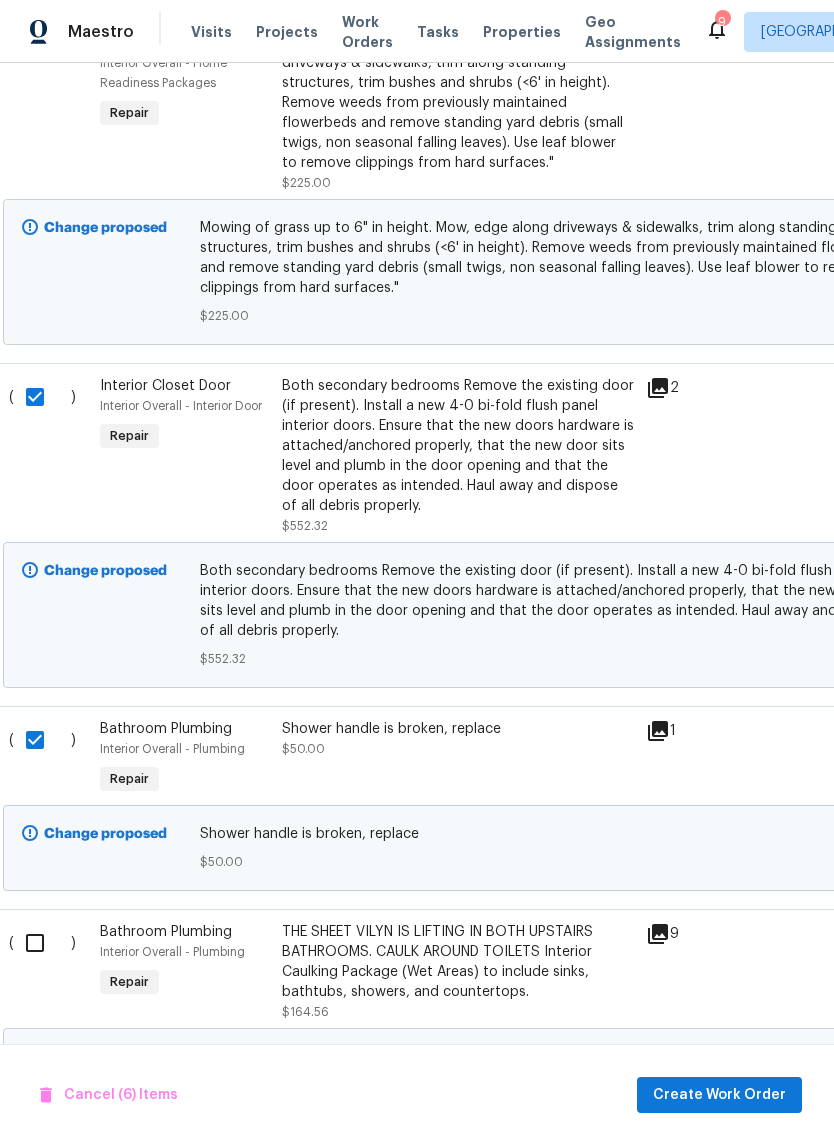 click at bounding box center (42, 943) 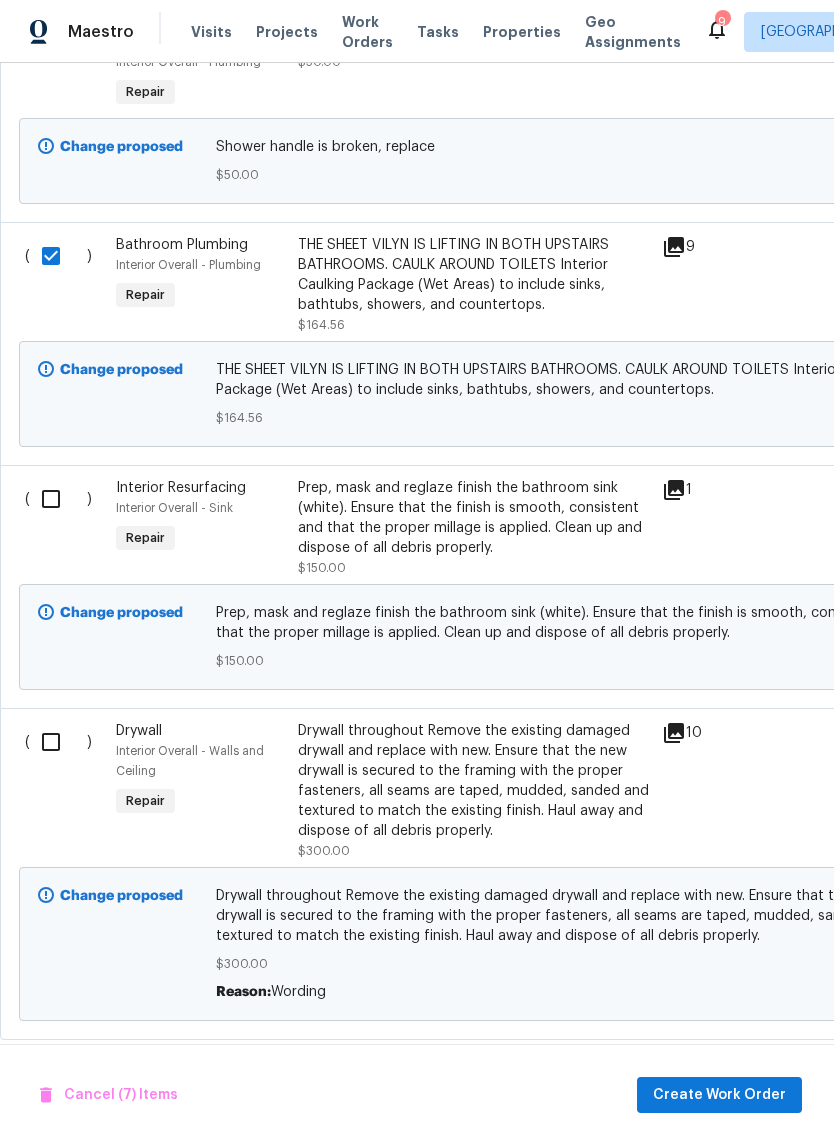 scroll, scrollTop: 2163, scrollLeft: 0, axis: vertical 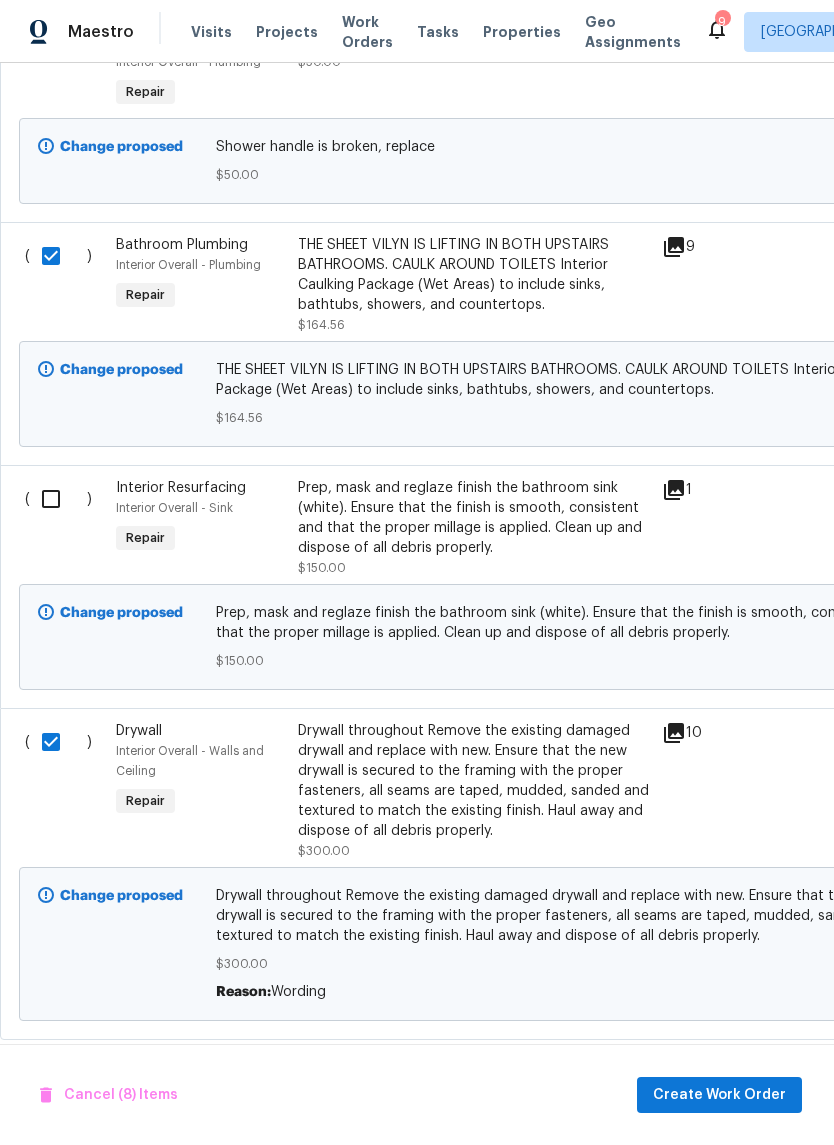 click on "( )" at bounding box center [64, 528] 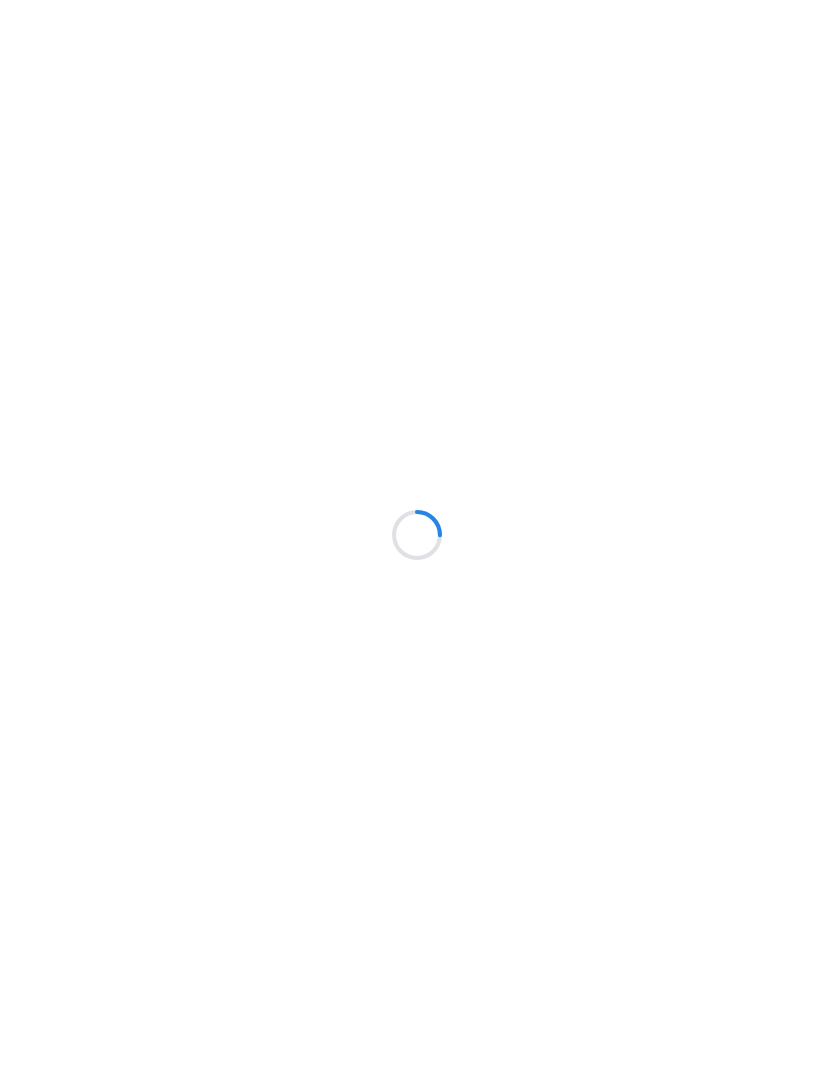scroll, scrollTop: 0, scrollLeft: 0, axis: both 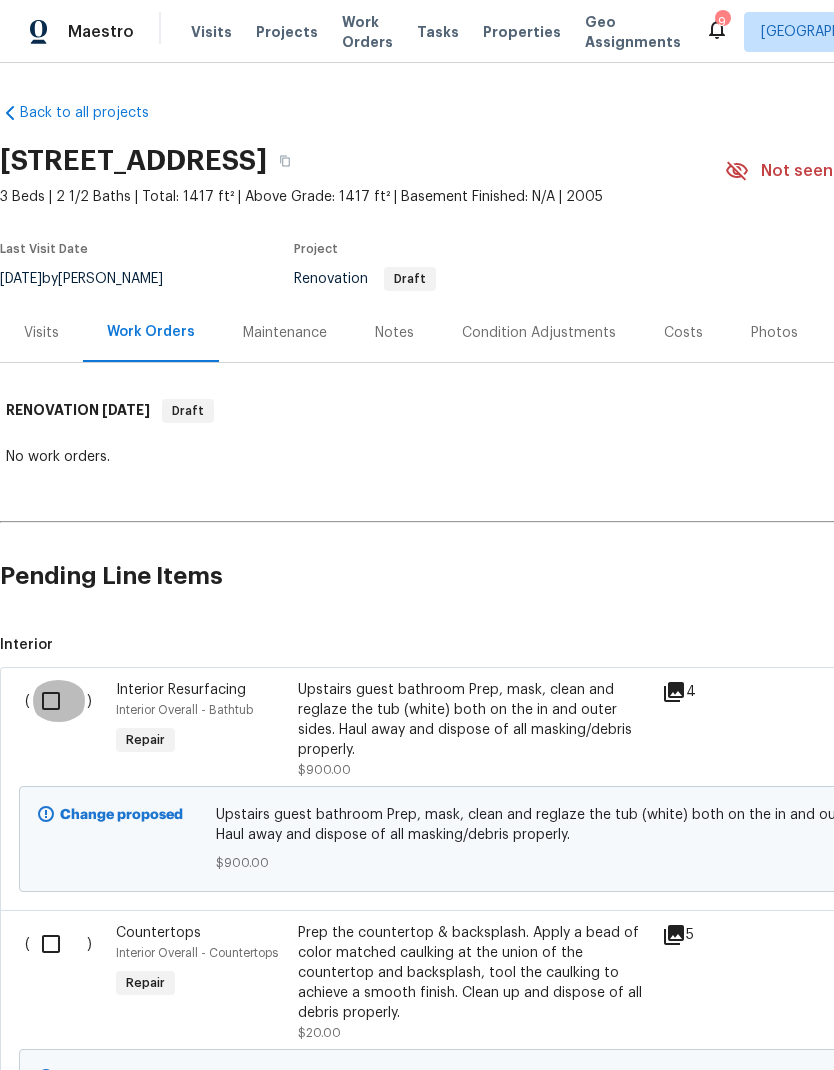 click at bounding box center [58, 701] 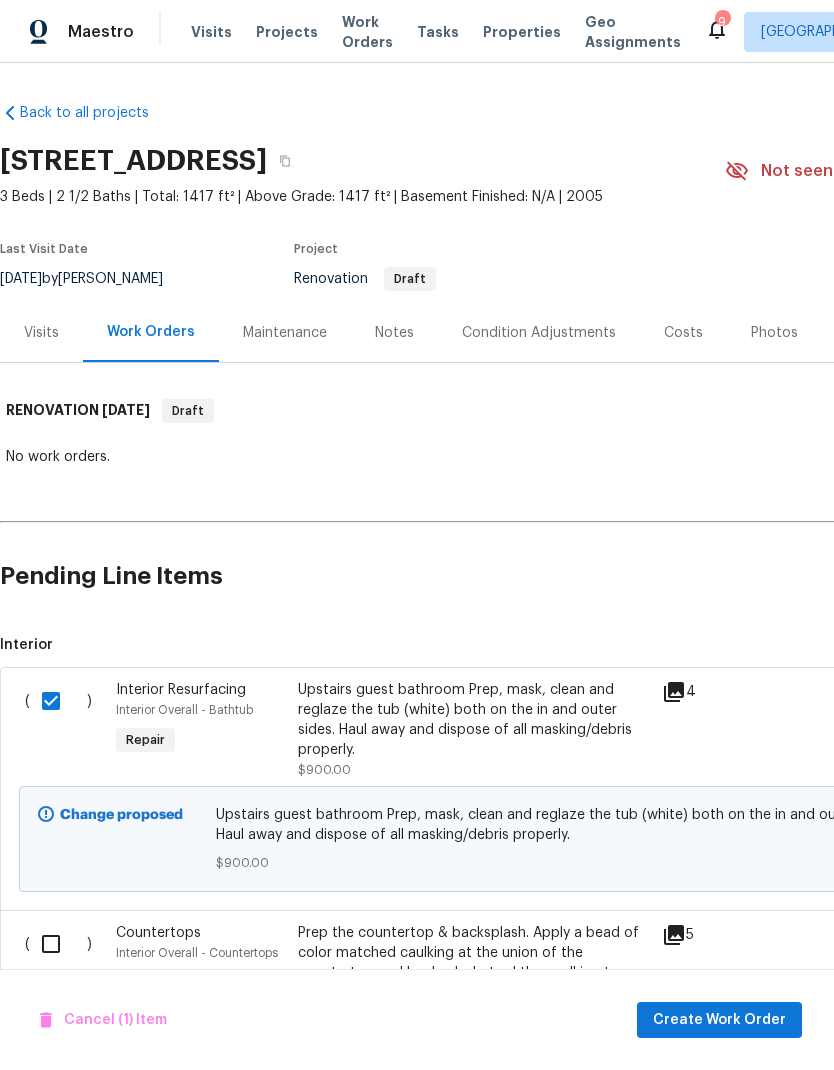 click on "( ) Countertops Interior Overall - Countertops Repair Prep the countertop & backsplash. Apply a bead of color matched caulking at the union of the countertop and backsplash, tool the caulking to achieve a smooth finish. Clean up and dispose of all debris properly. $20.00   5 Draft Change proposed Prep the countertop & backsplash. Apply a bead of color matched caulking at the union of the countertop and backsplash, tool the caulking to achieve a smooth finish. Clean up and dispose of all debris properly. $20.00 Deny Approve" at bounding box center [565, 1051] 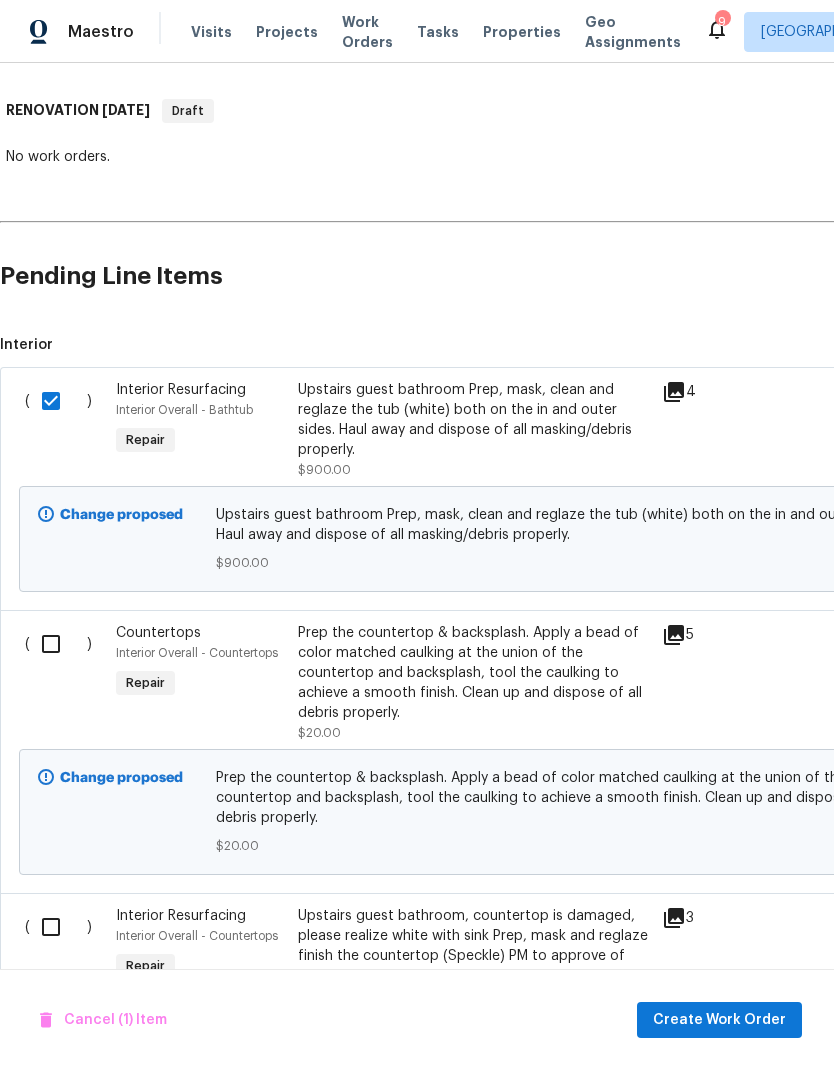 scroll, scrollTop: 300, scrollLeft: 0, axis: vertical 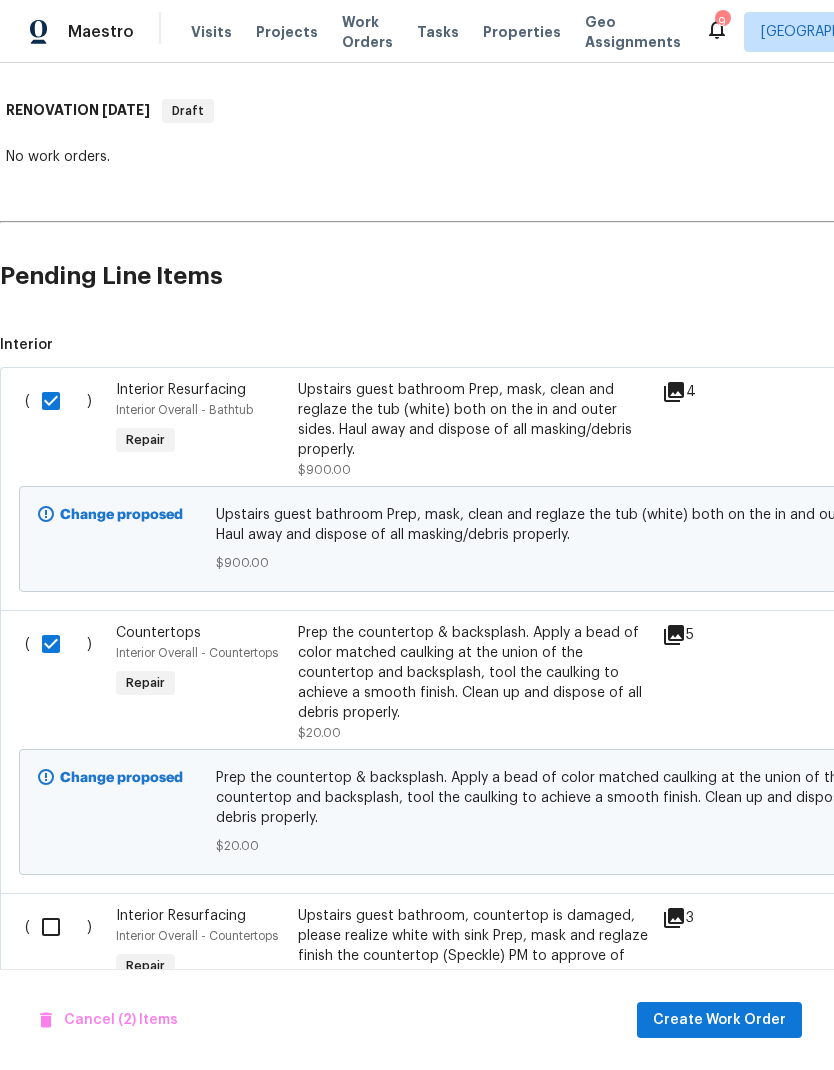 click at bounding box center [58, 927] 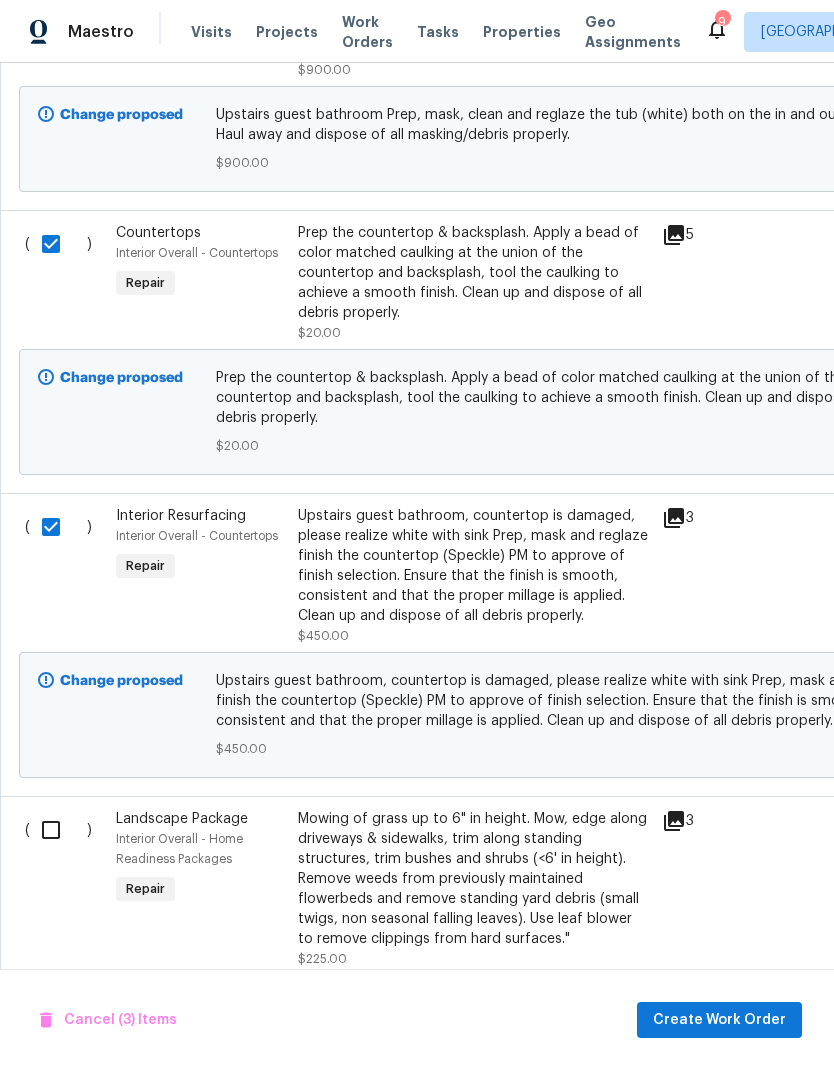 scroll, scrollTop: 700, scrollLeft: 0, axis: vertical 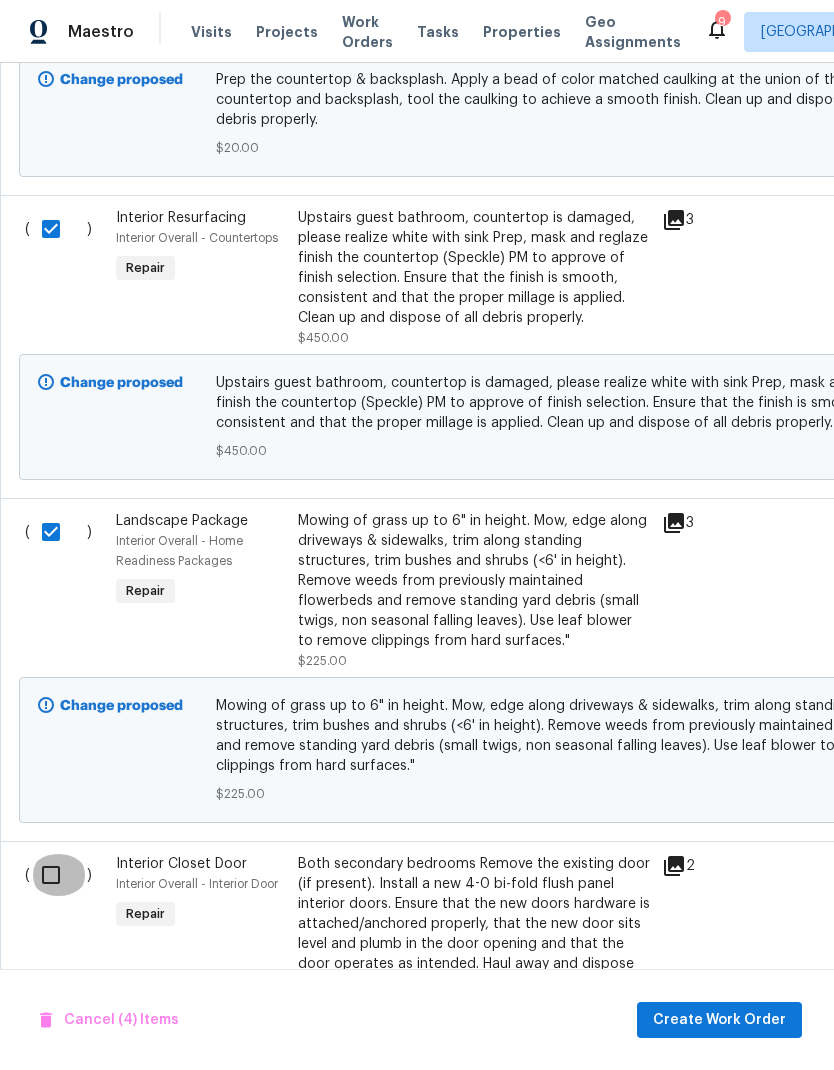 click at bounding box center [58, 875] 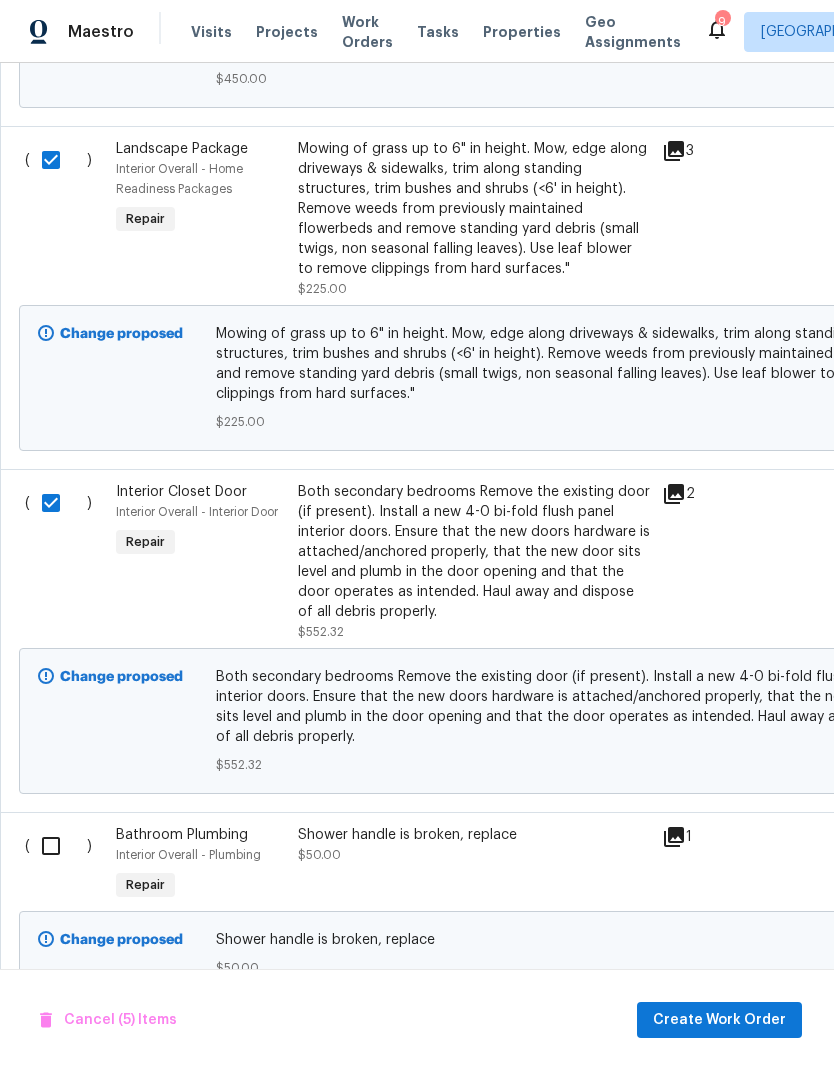 scroll, scrollTop: 1370, scrollLeft: 0, axis: vertical 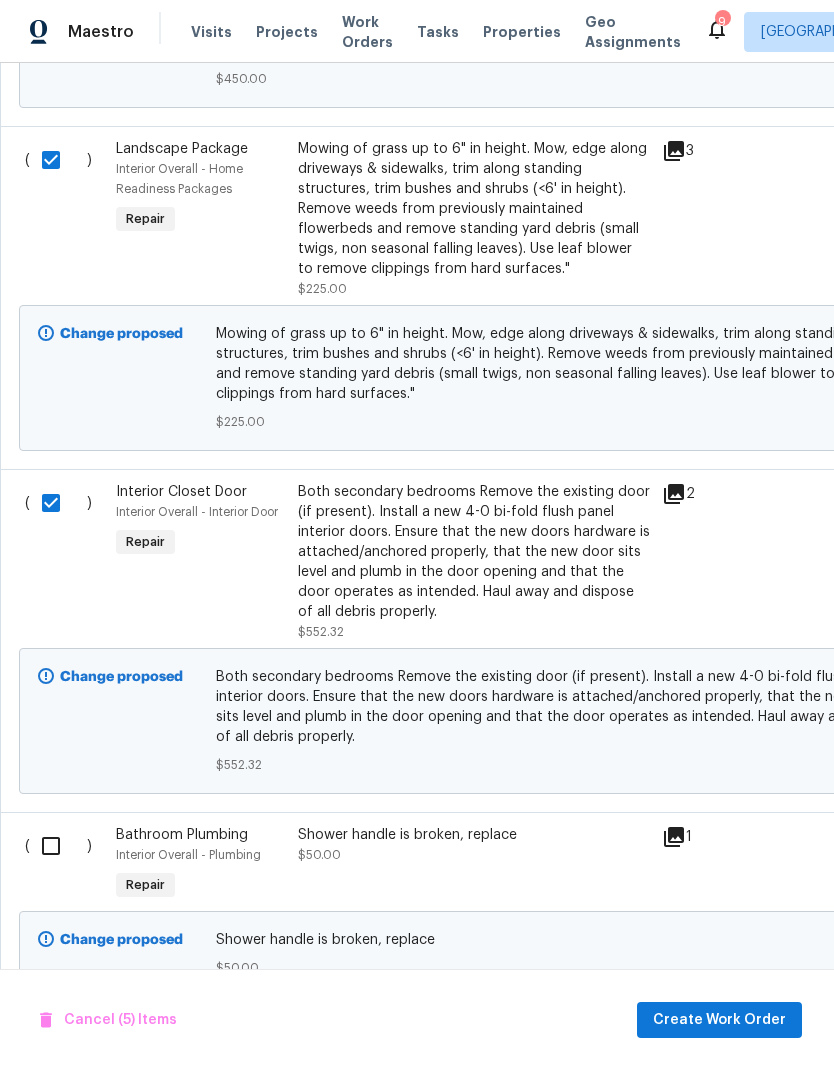 click at bounding box center (58, 846) 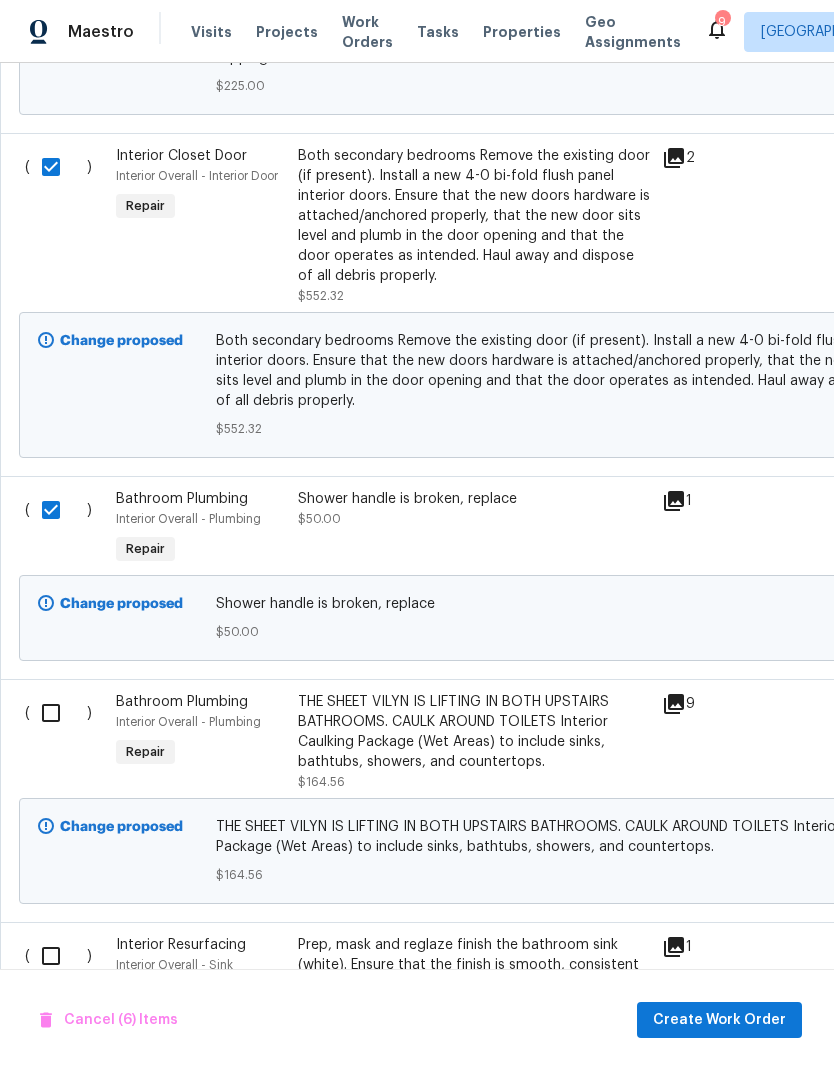 scroll, scrollTop: 1702, scrollLeft: 0, axis: vertical 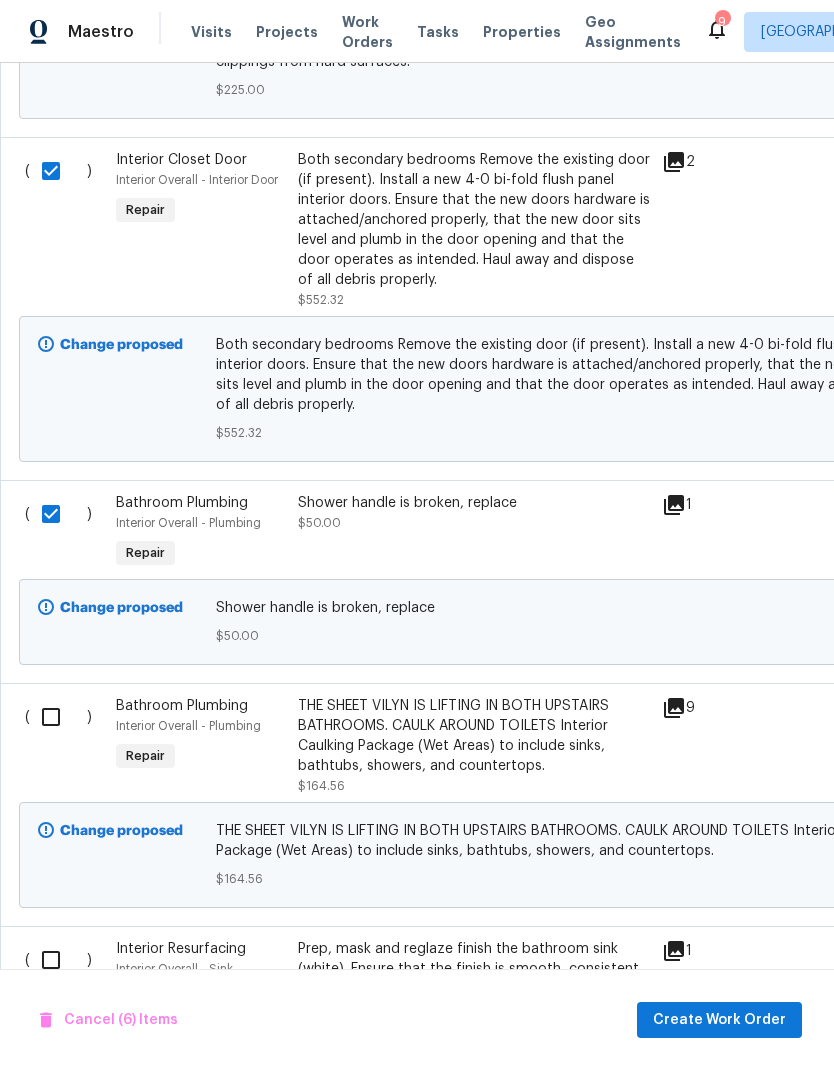 click at bounding box center [58, 717] 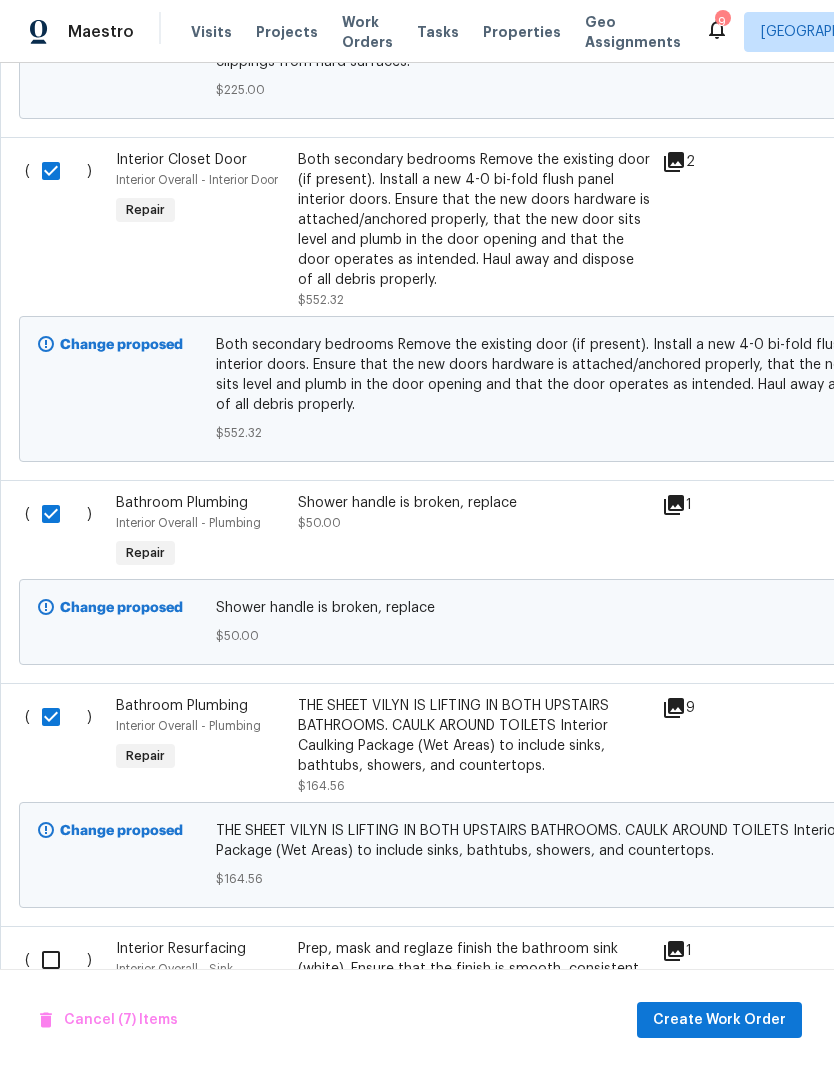 click at bounding box center (58, 960) 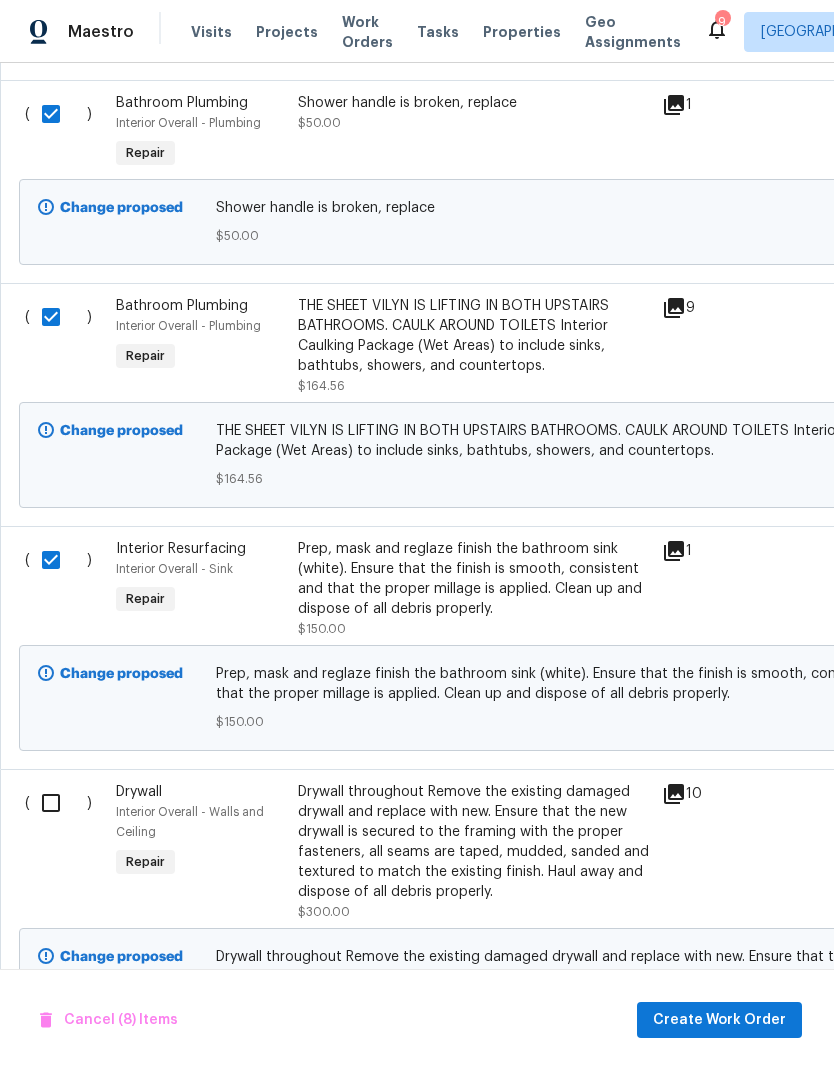 scroll, scrollTop: 2102, scrollLeft: 0, axis: vertical 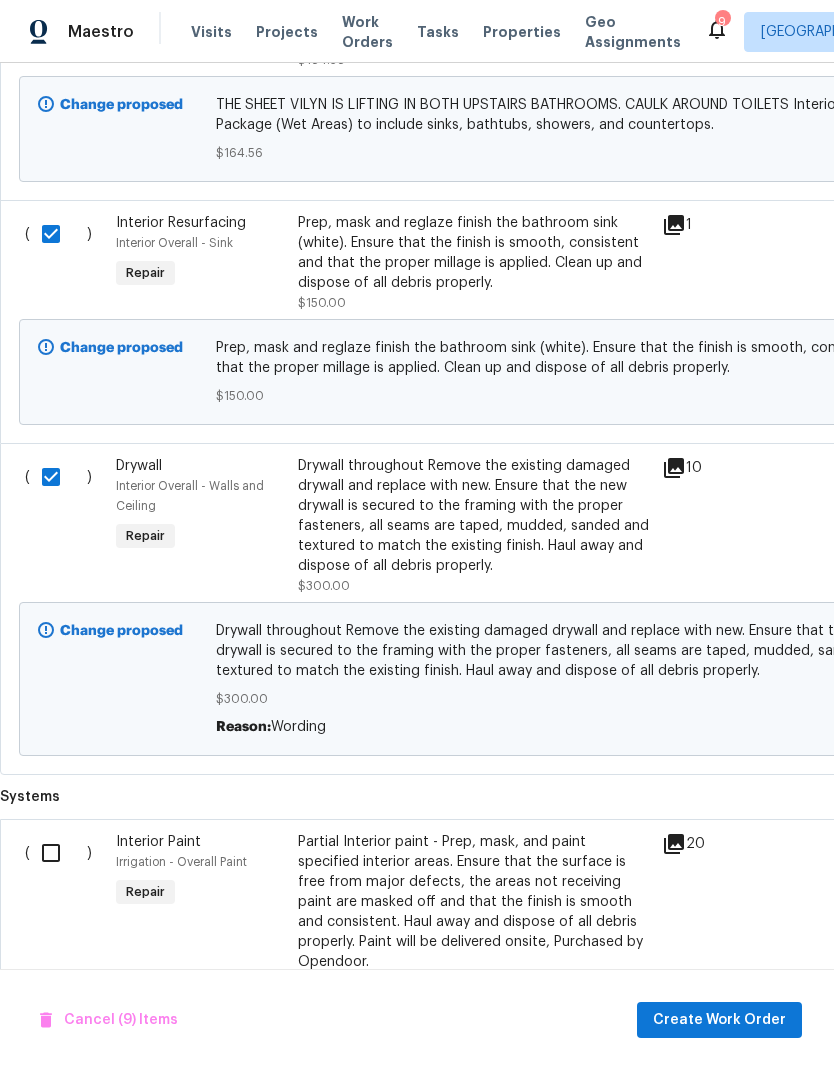 click at bounding box center [58, 853] 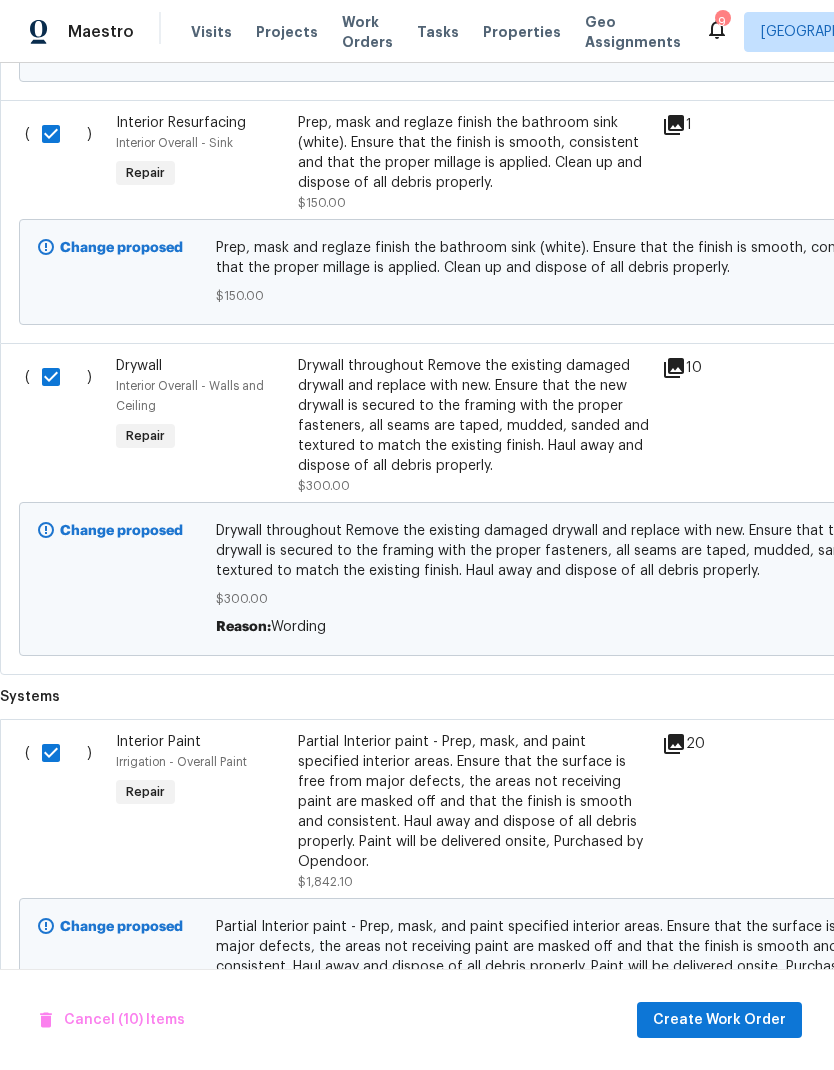 scroll, scrollTop: 2527, scrollLeft: 0, axis: vertical 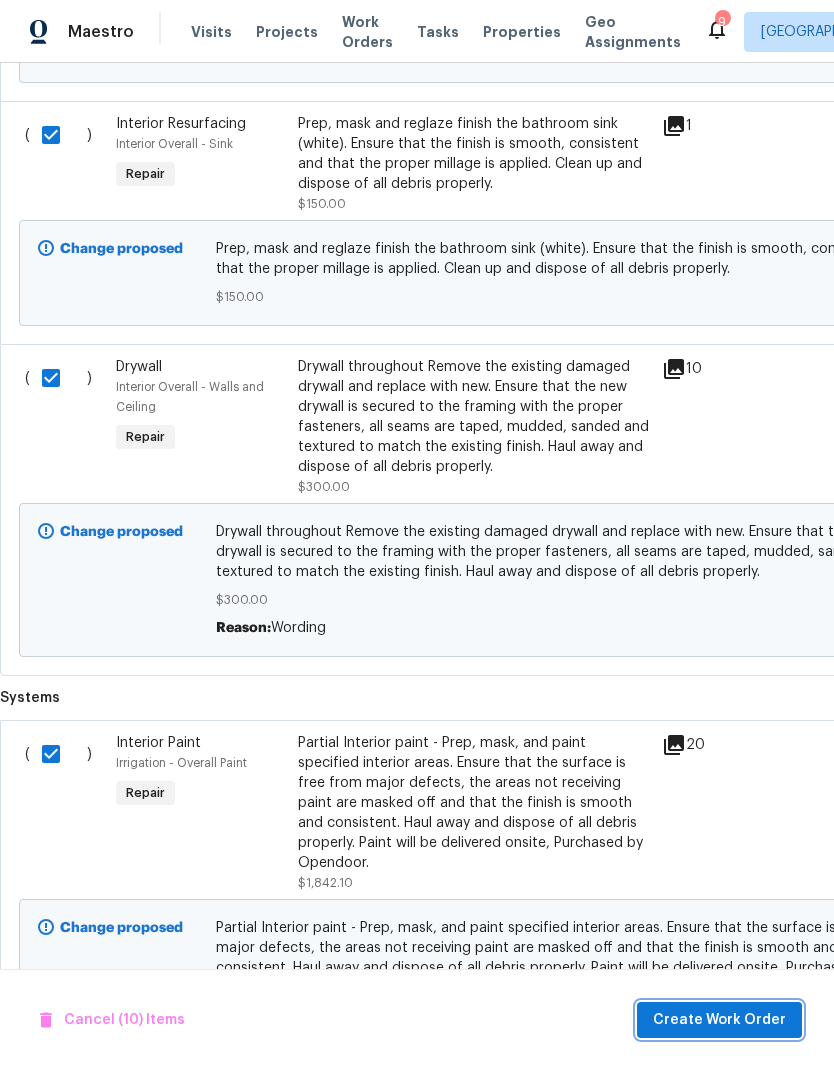 click on "Create Work Order" at bounding box center (719, 1020) 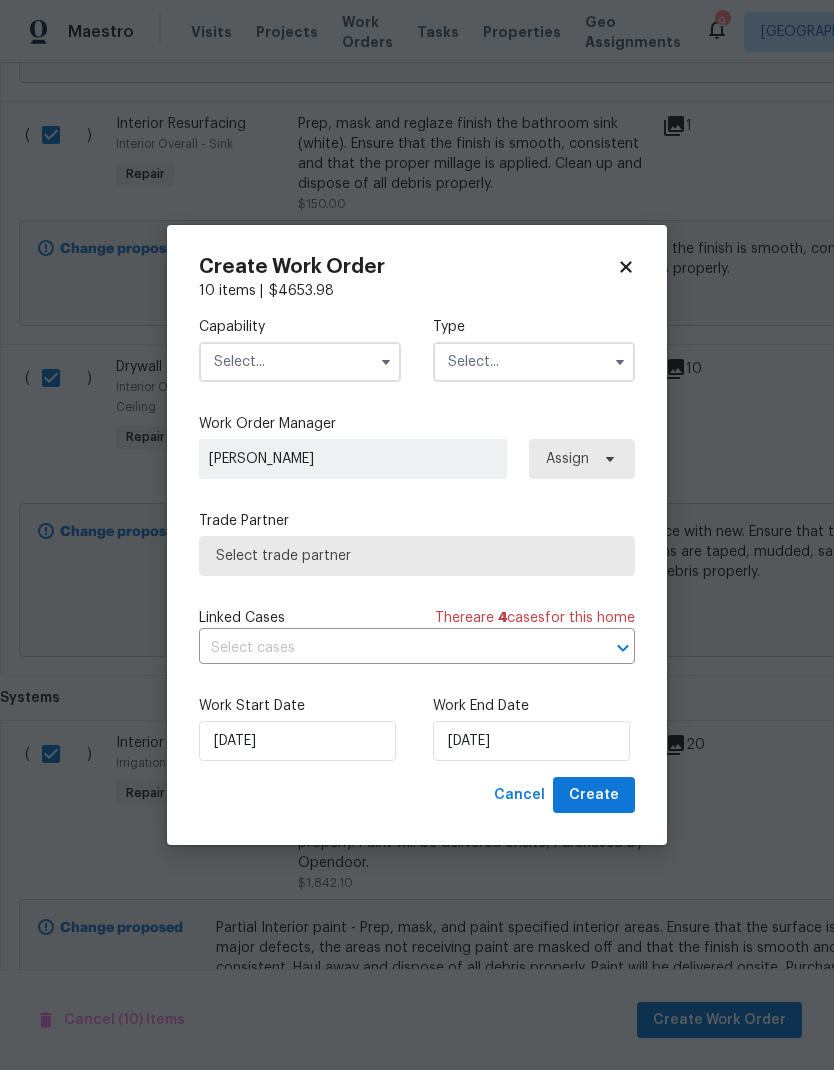 click 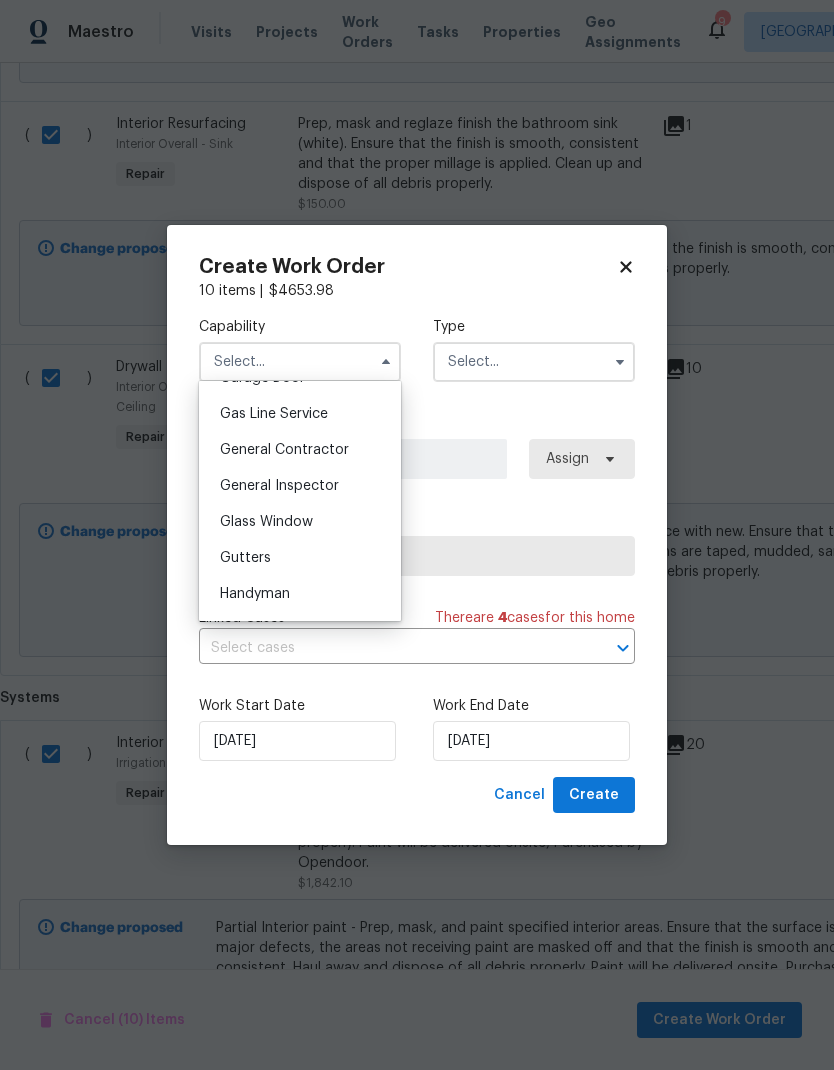 scroll, scrollTop: 906, scrollLeft: 0, axis: vertical 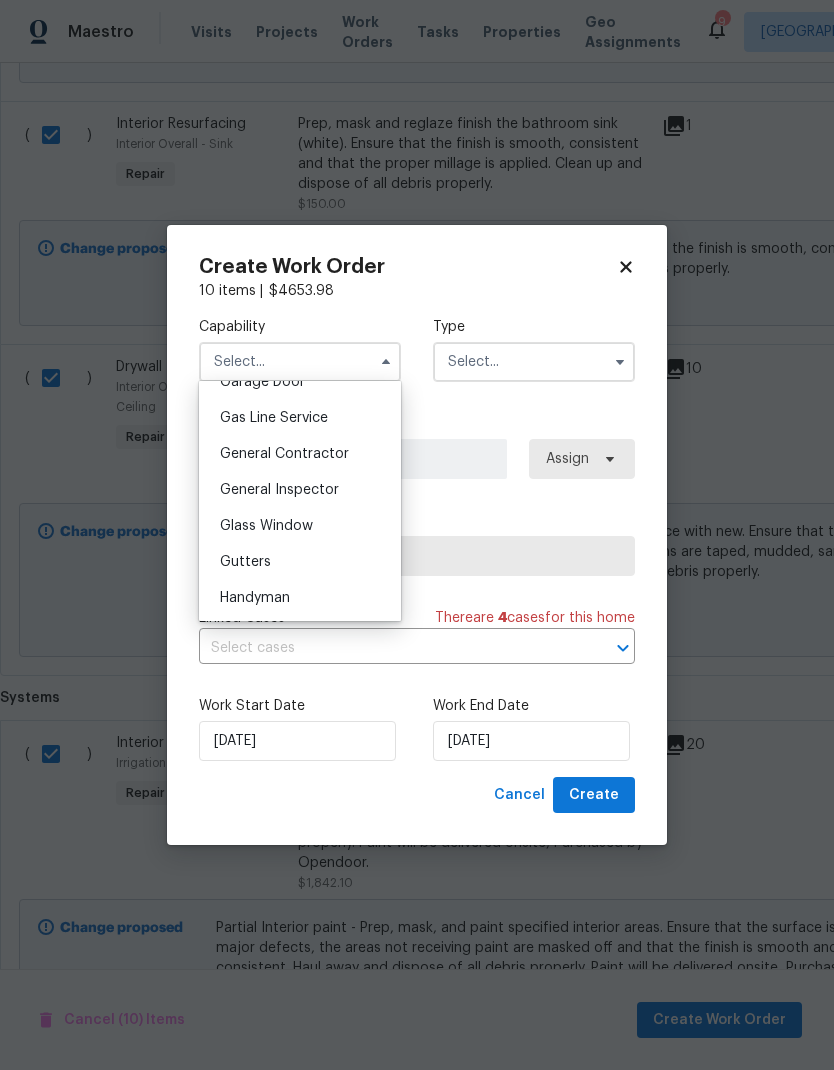 click on "General Contractor" at bounding box center (300, 454) 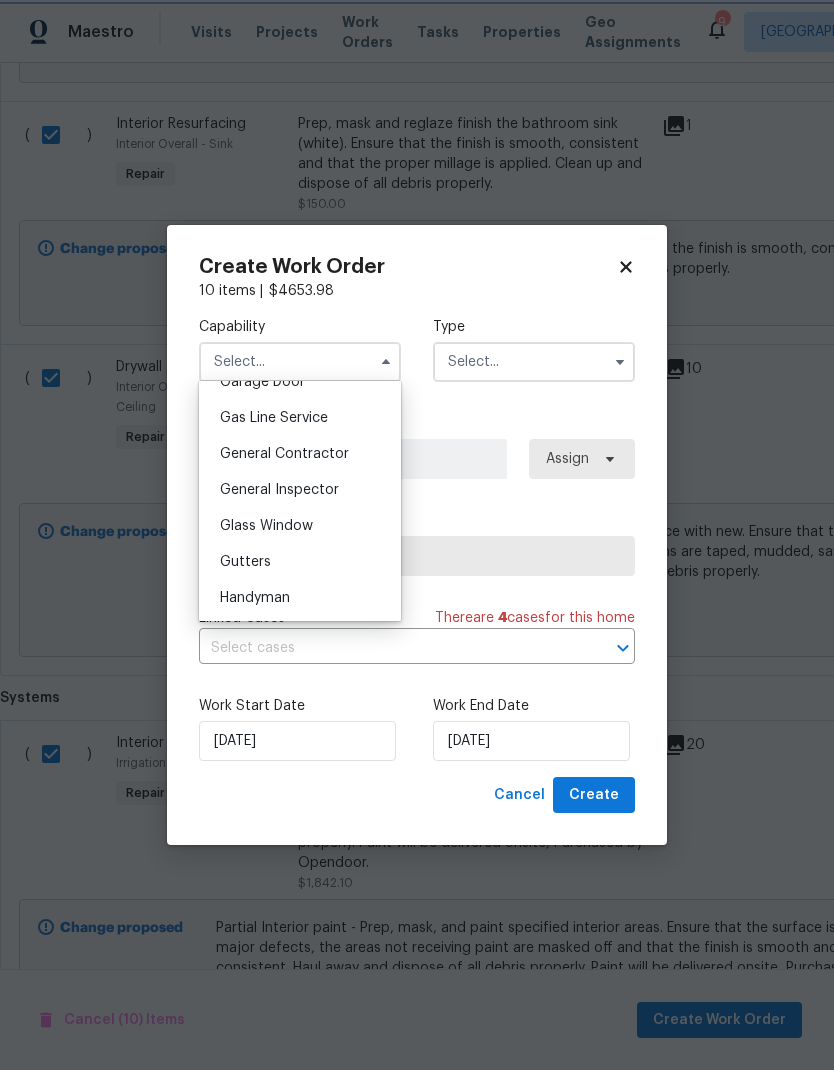 type on "General Contractor" 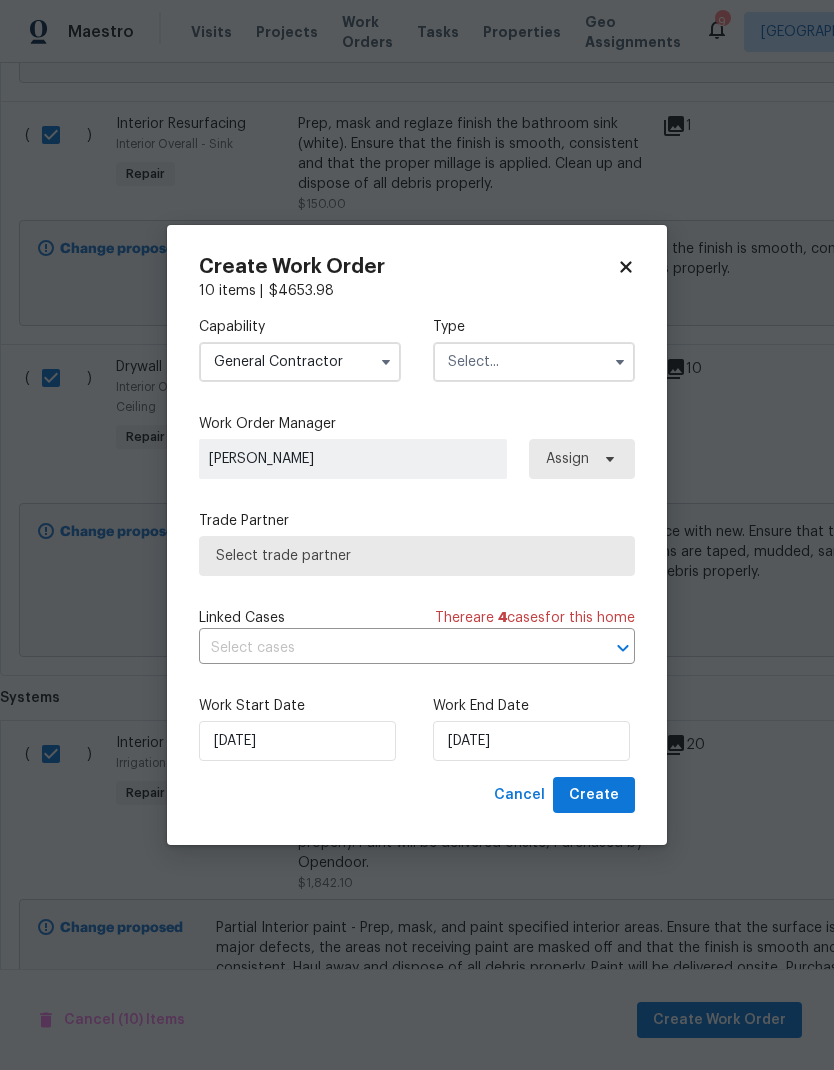 click at bounding box center [534, 362] 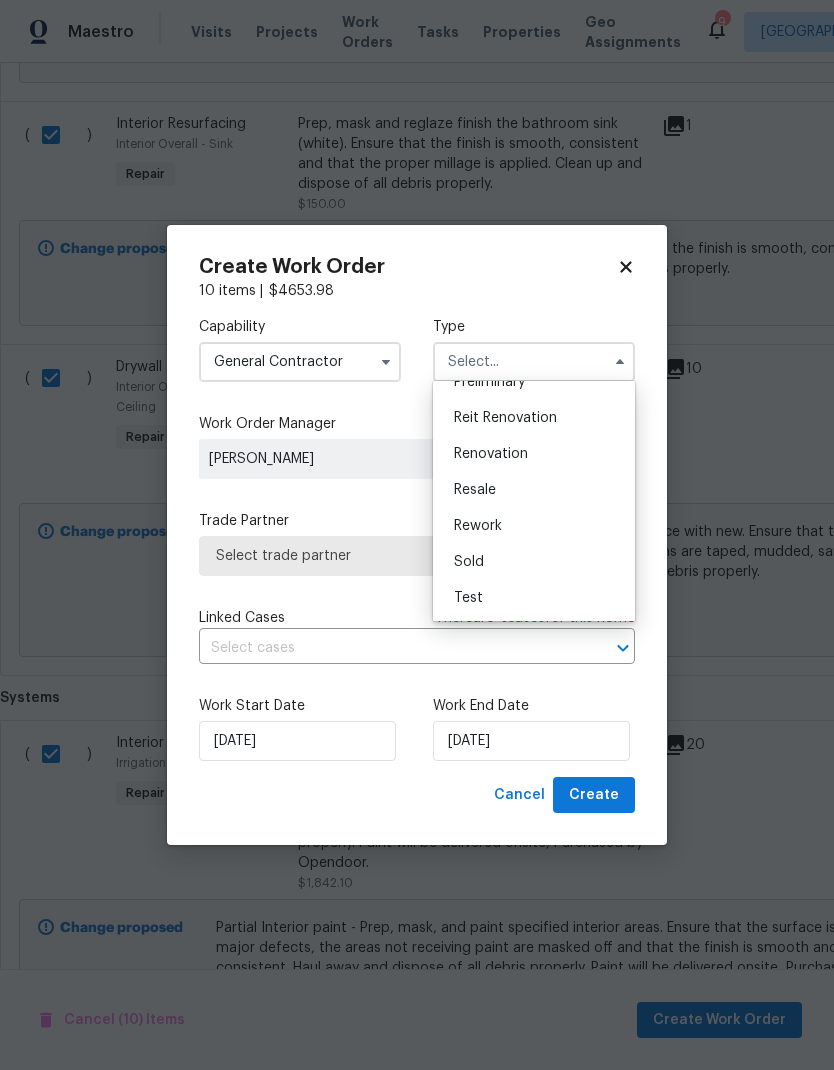 scroll, scrollTop: 445, scrollLeft: 0, axis: vertical 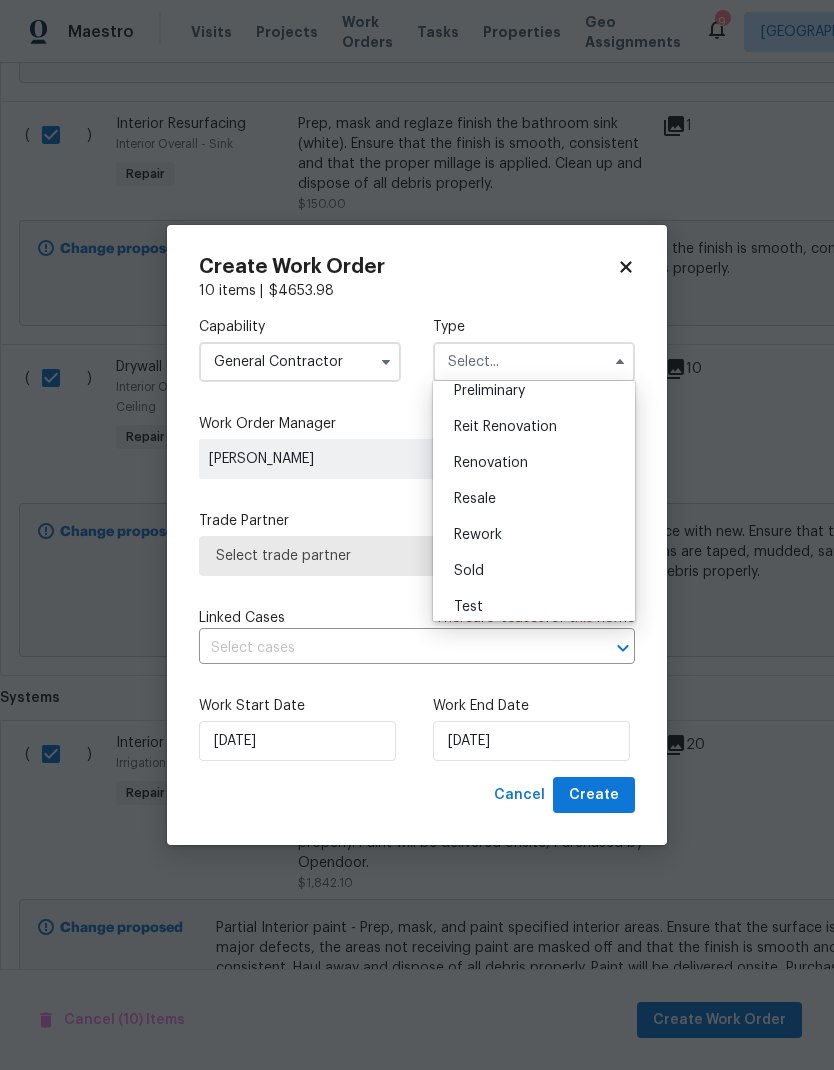 click on "Renovation" at bounding box center (534, 463) 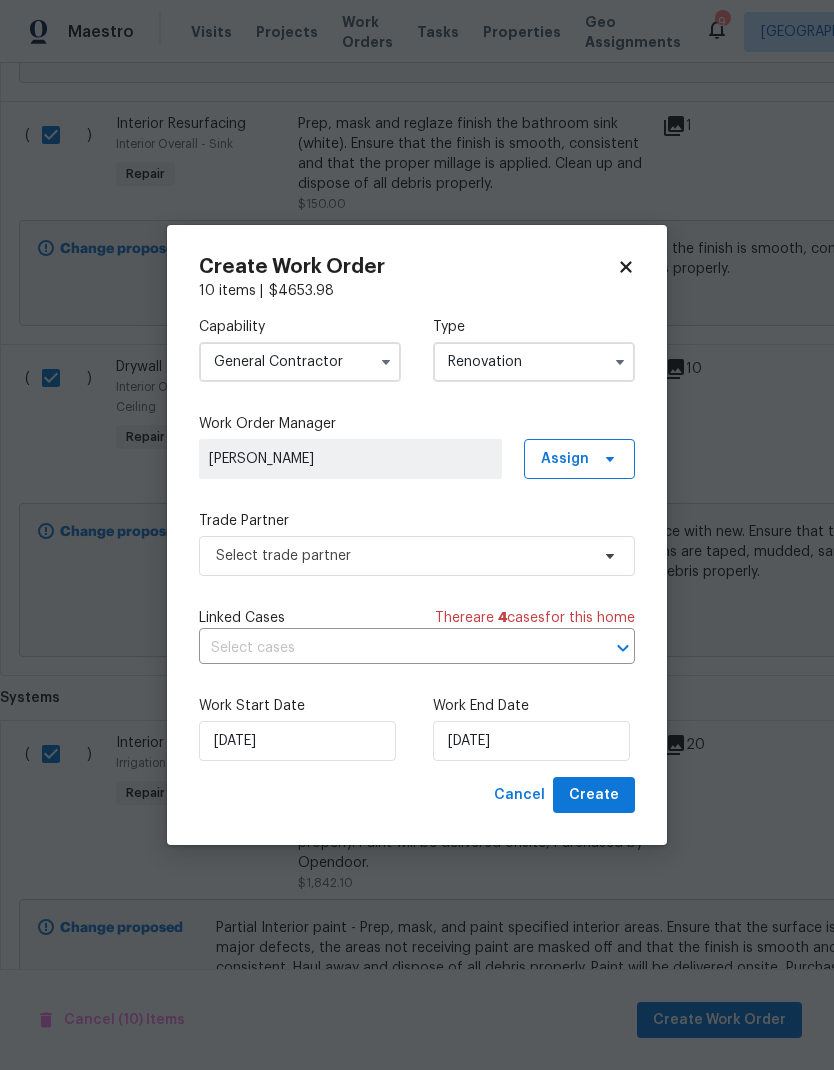 type on "Renovation" 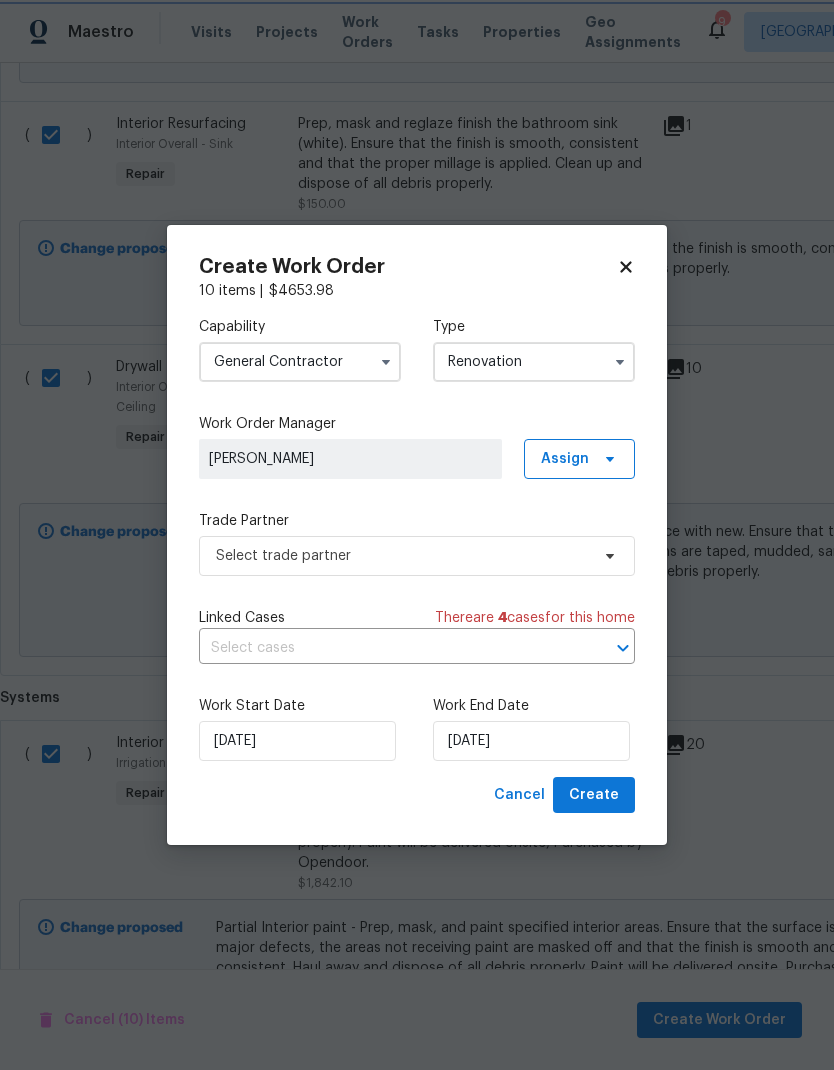 scroll, scrollTop: 0, scrollLeft: 0, axis: both 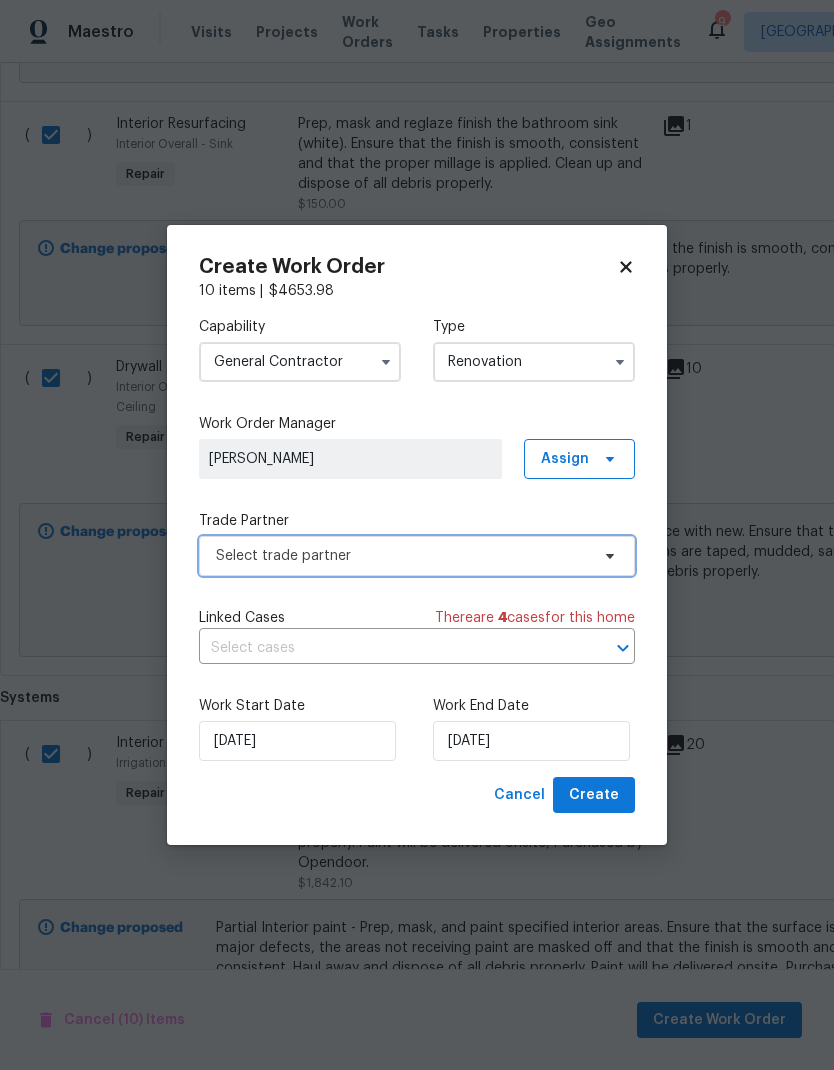 click on "Select trade partner" at bounding box center (417, 556) 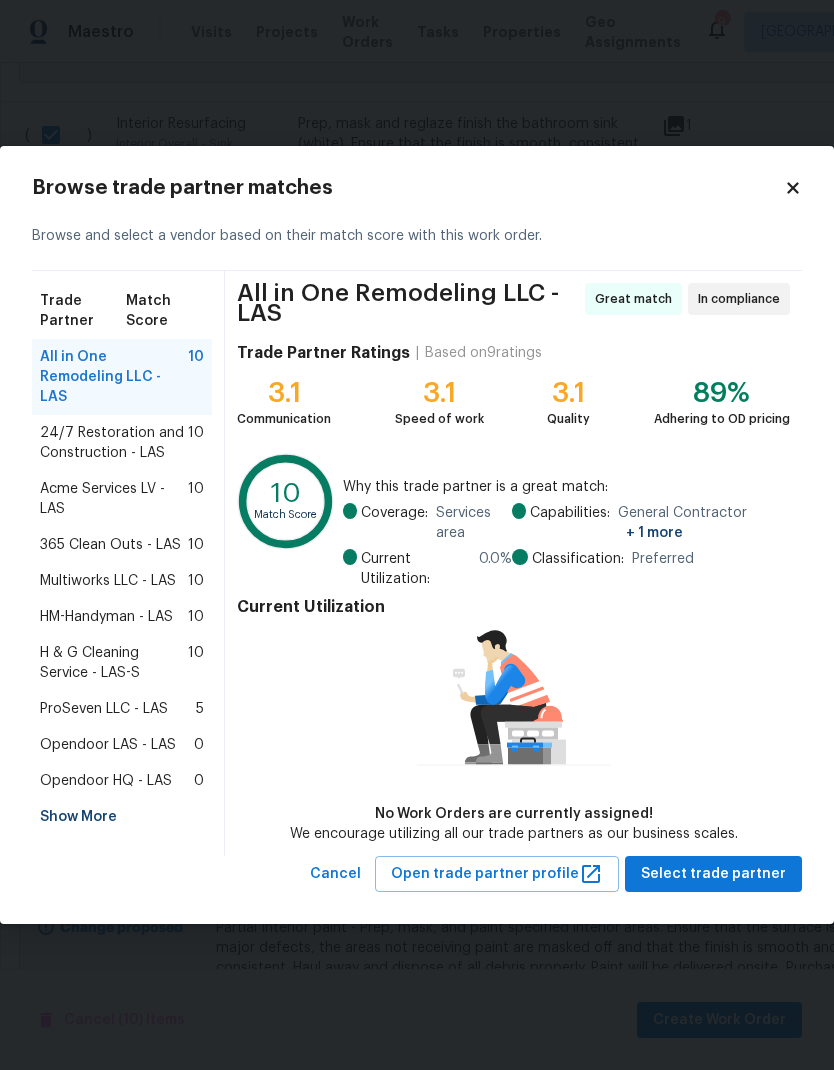 click on "365 Clean Outs - LAS" at bounding box center (110, 545) 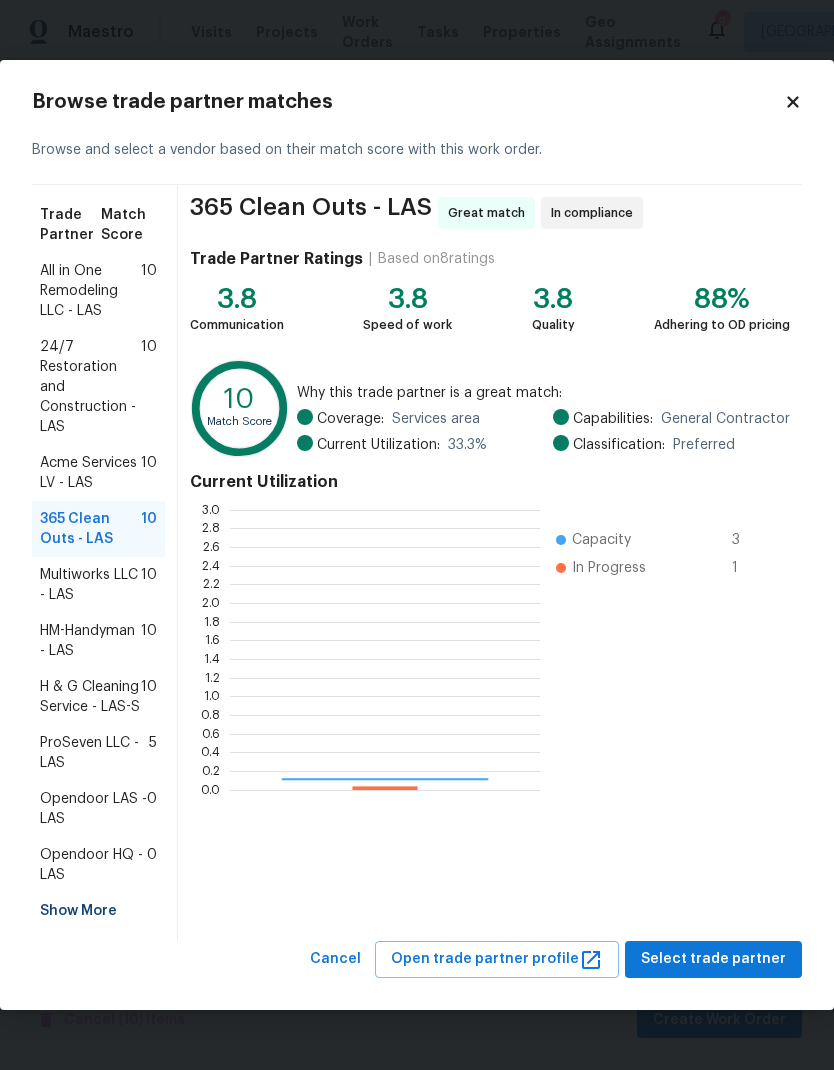 scroll, scrollTop: 2, scrollLeft: 2, axis: both 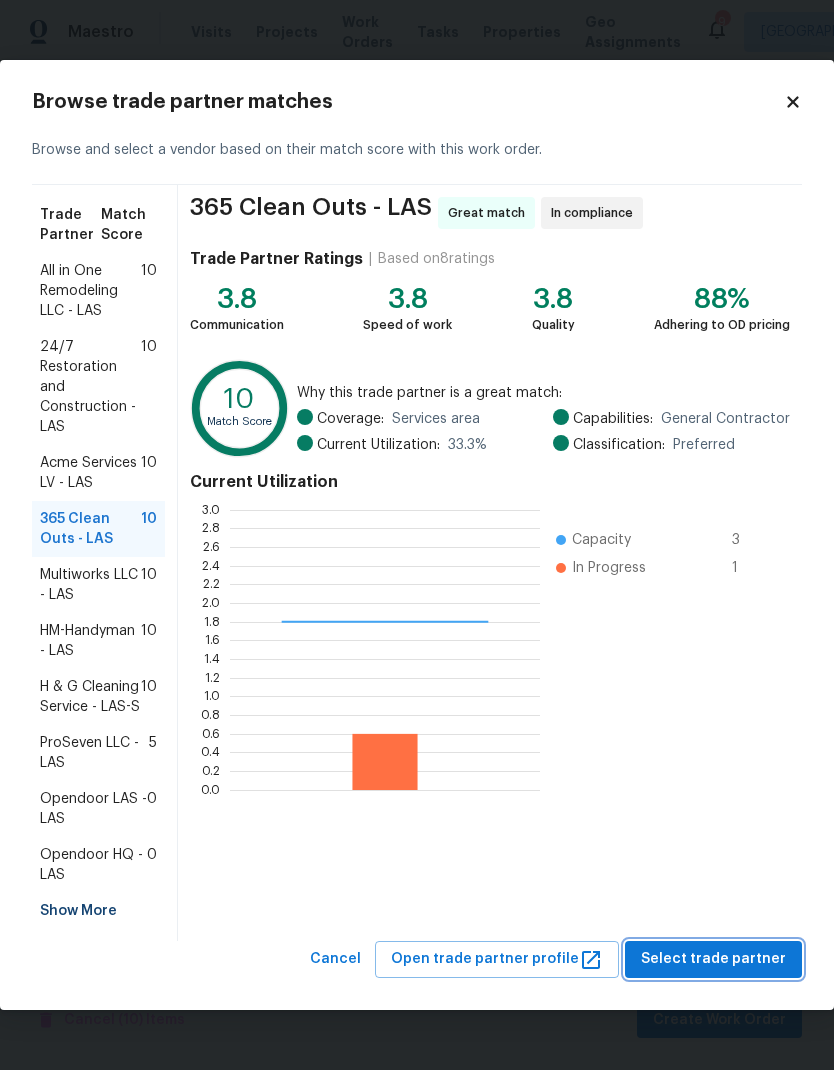 click on "Select trade partner" at bounding box center [713, 959] 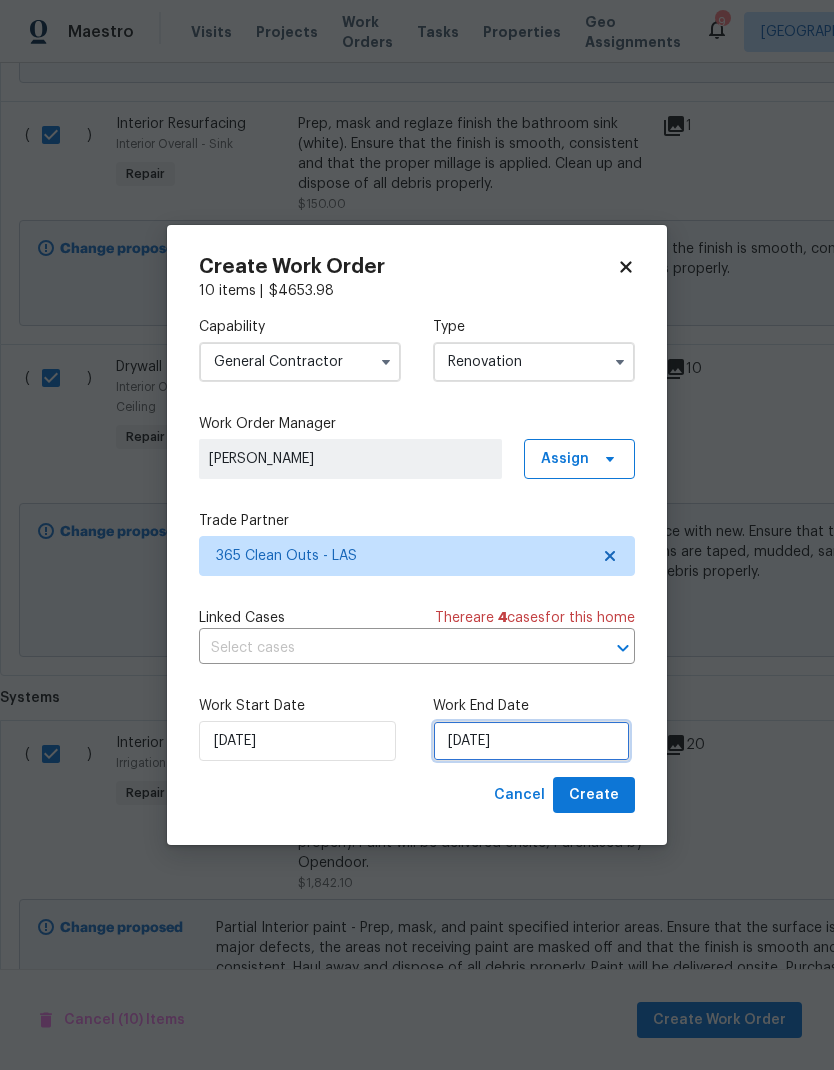 click on "7/15/2025" at bounding box center [531, 741] 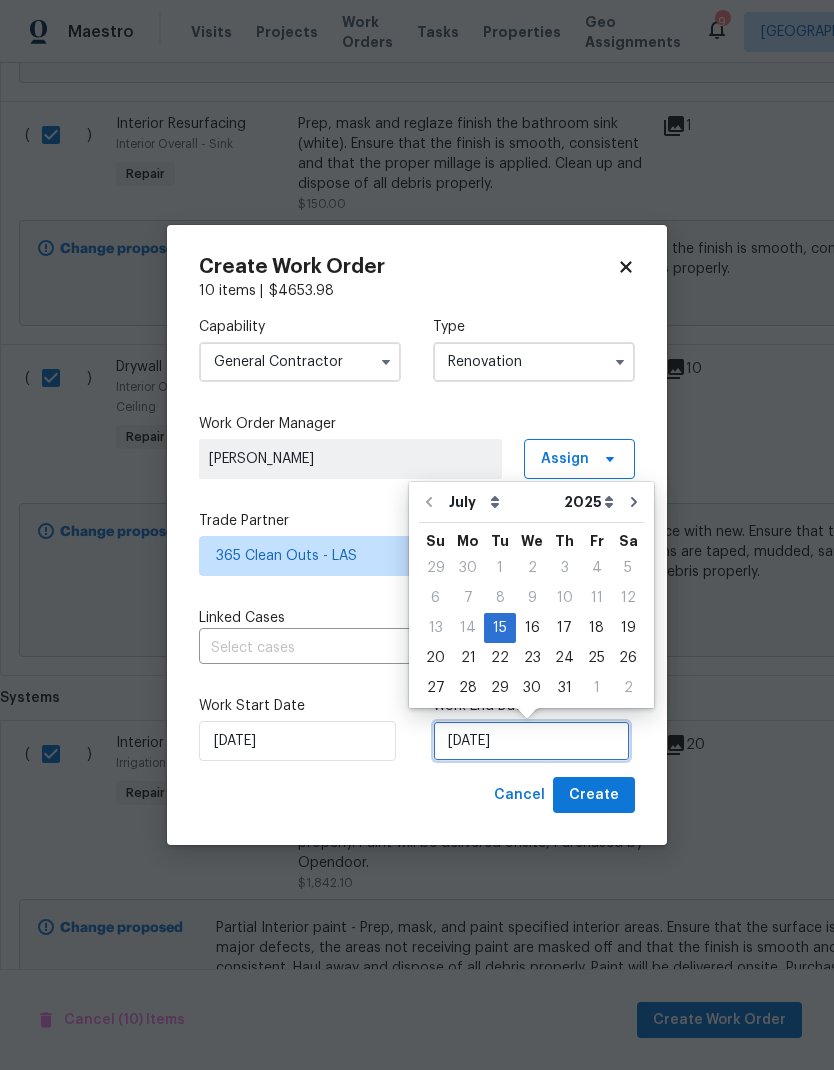 scroll, scrollTop: 15, scrollLeft: 0, axis: vertical 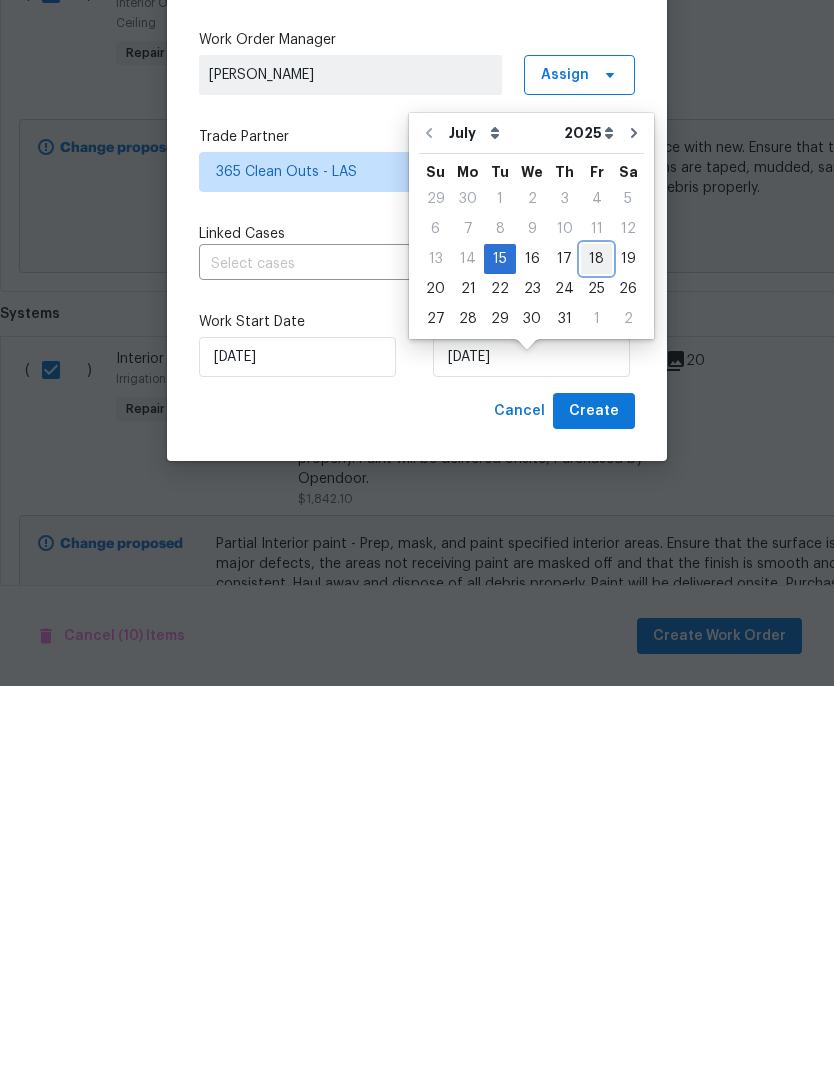 click on "18" at bounding box center (596, 643) 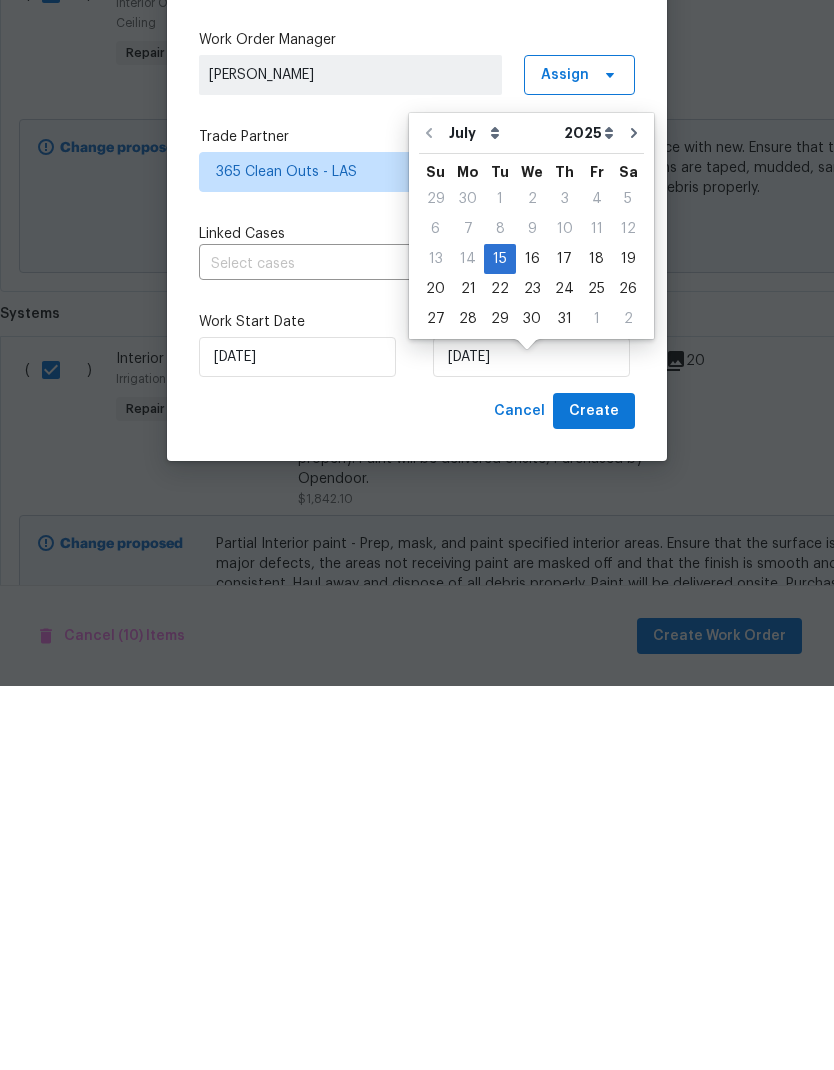 scroll, scrollTop: 80, scrollLeft: 0, axis: vertical 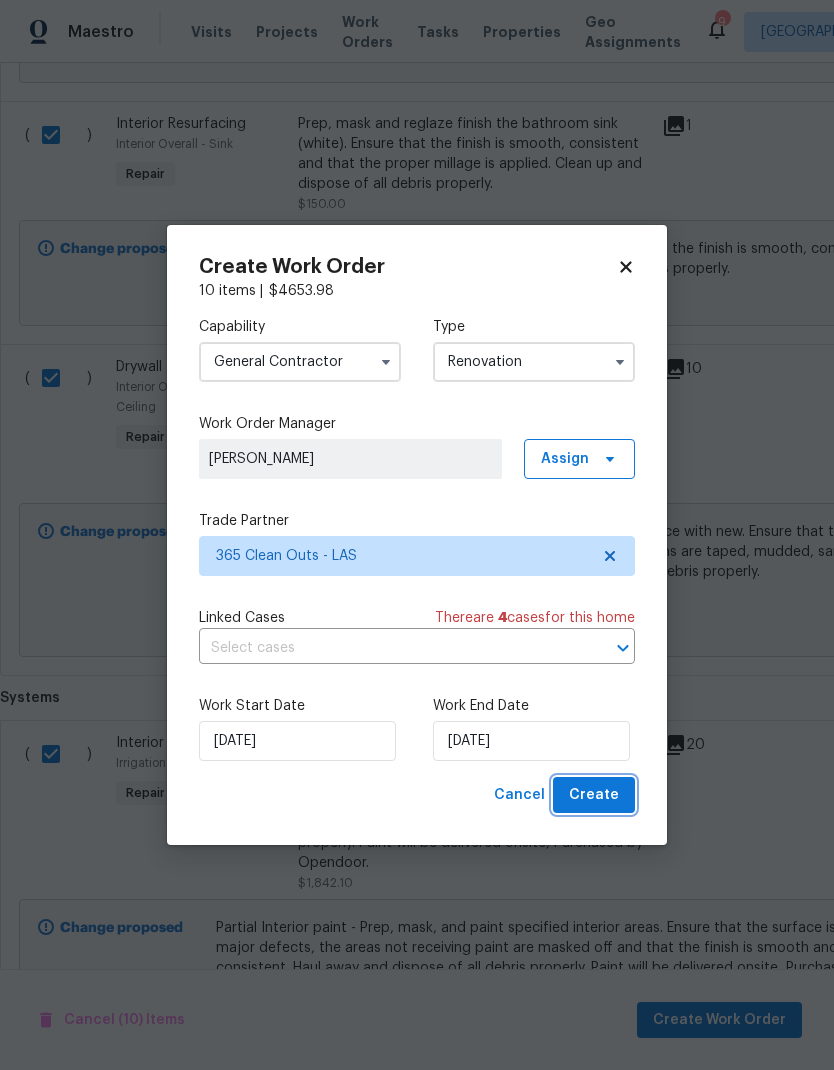 click on "Create" at bounding box center (594, 795) 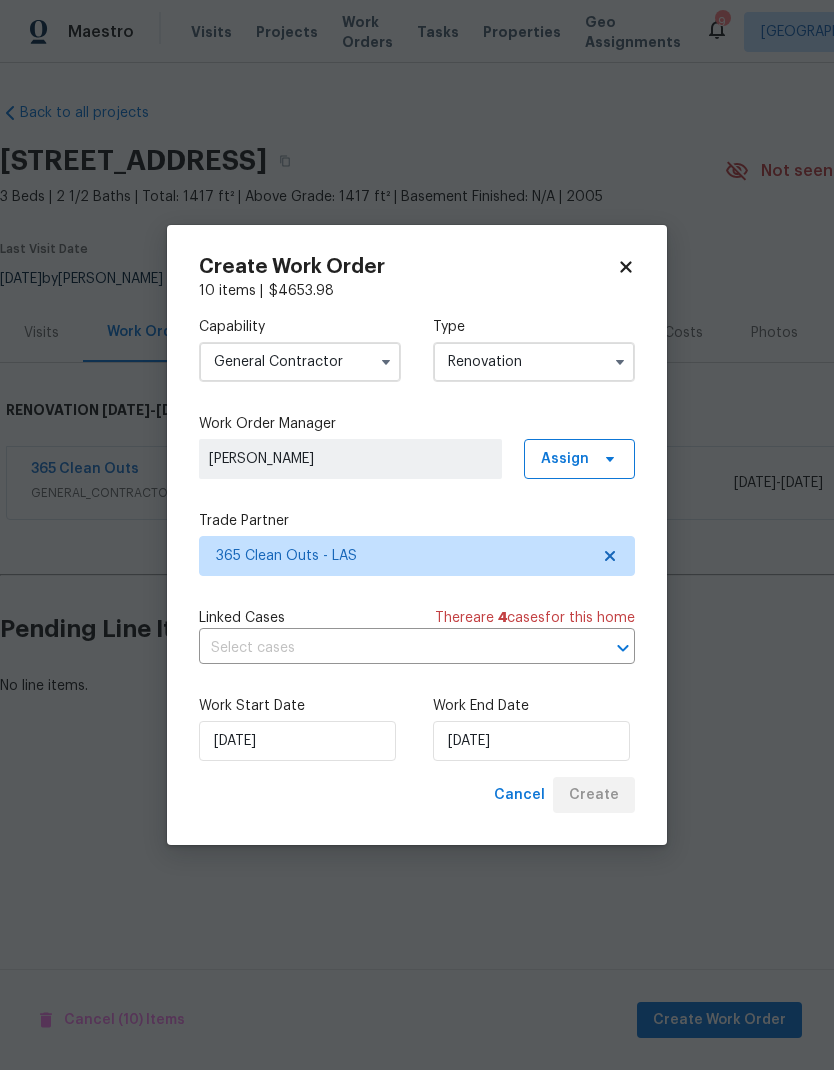 scroll, scrollTop: 0, scrollLeft: 0, axis: both 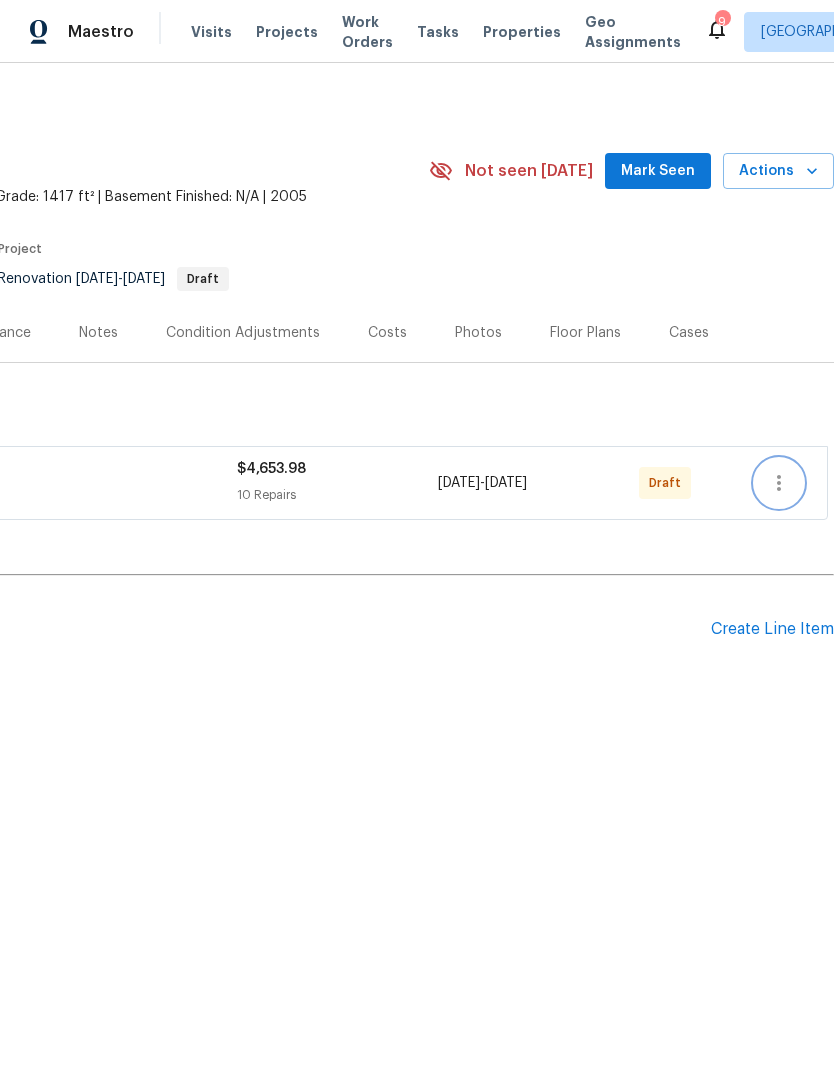 click 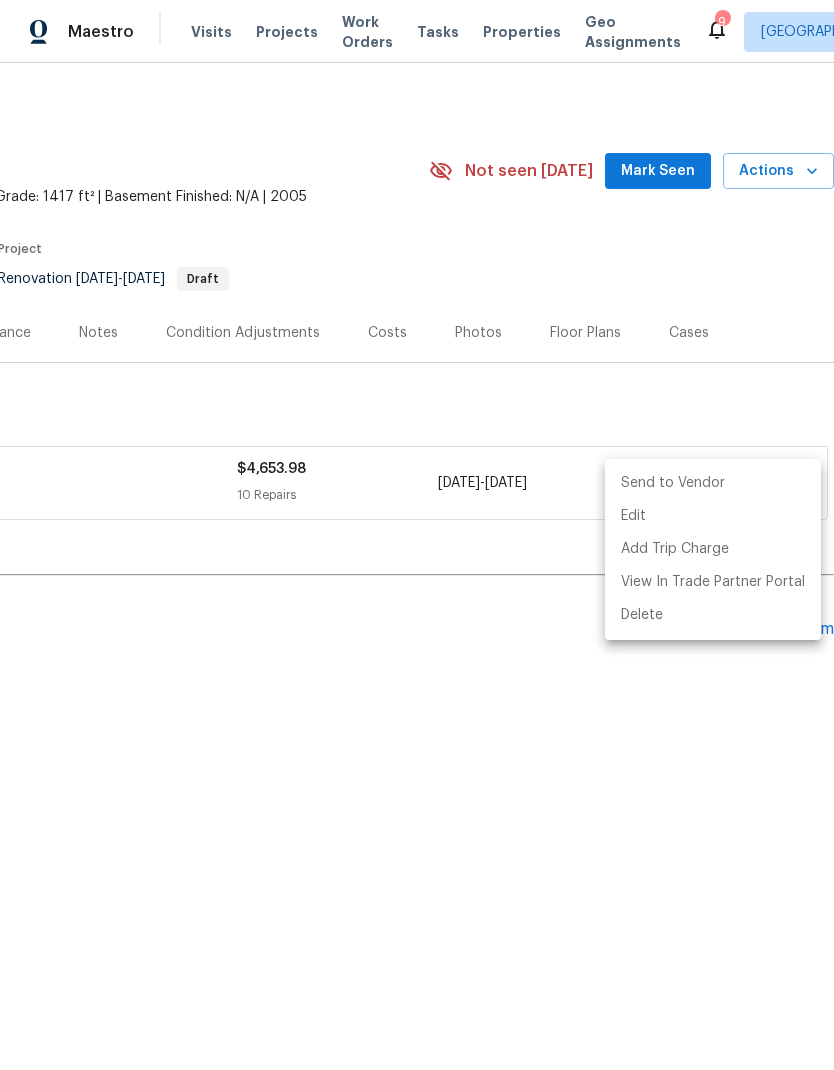 click on "Send to Vendor" at bounding box center [713, 483] 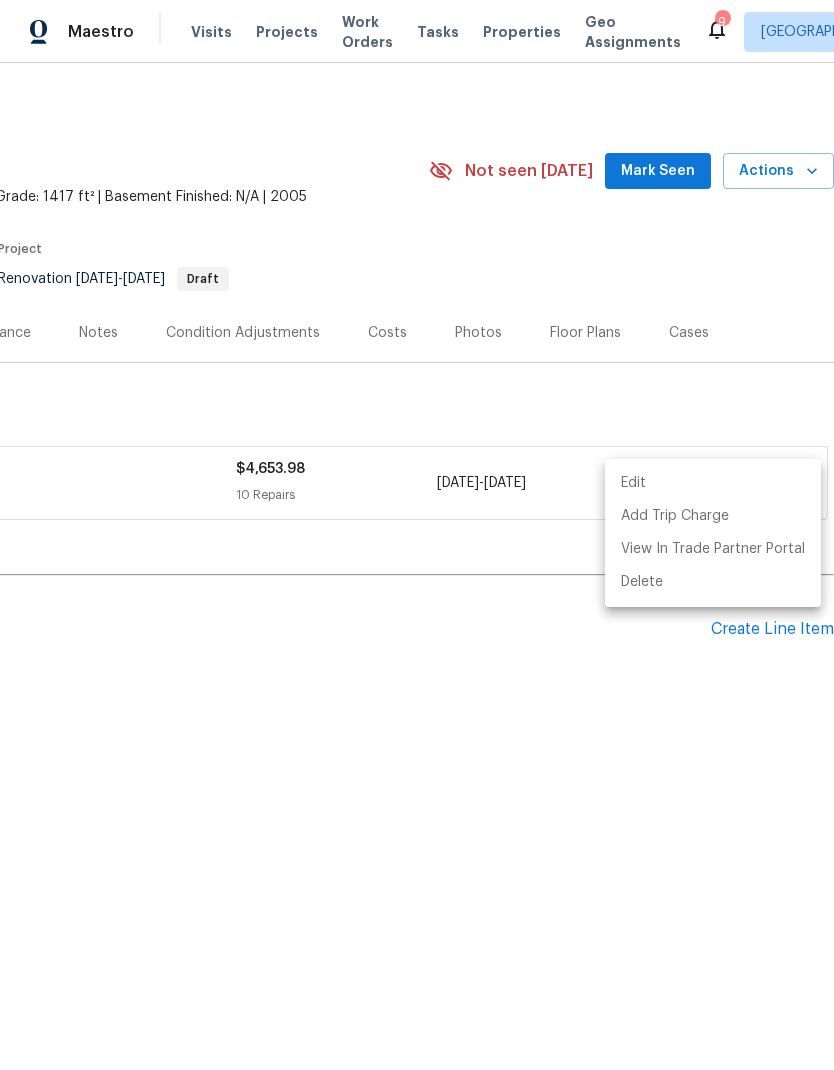 click at bounding box center [417, 535] 